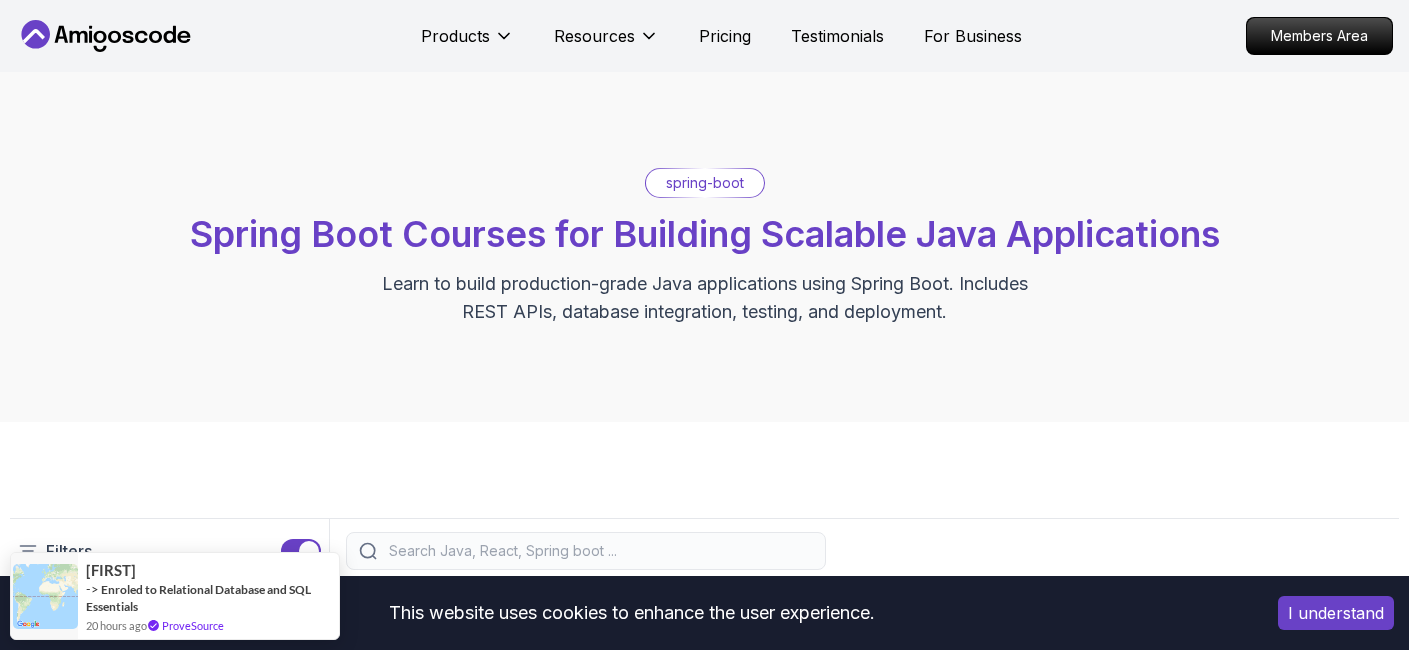 scroll, scrollTop: 508, scrollLeft: 0, axis: vertical 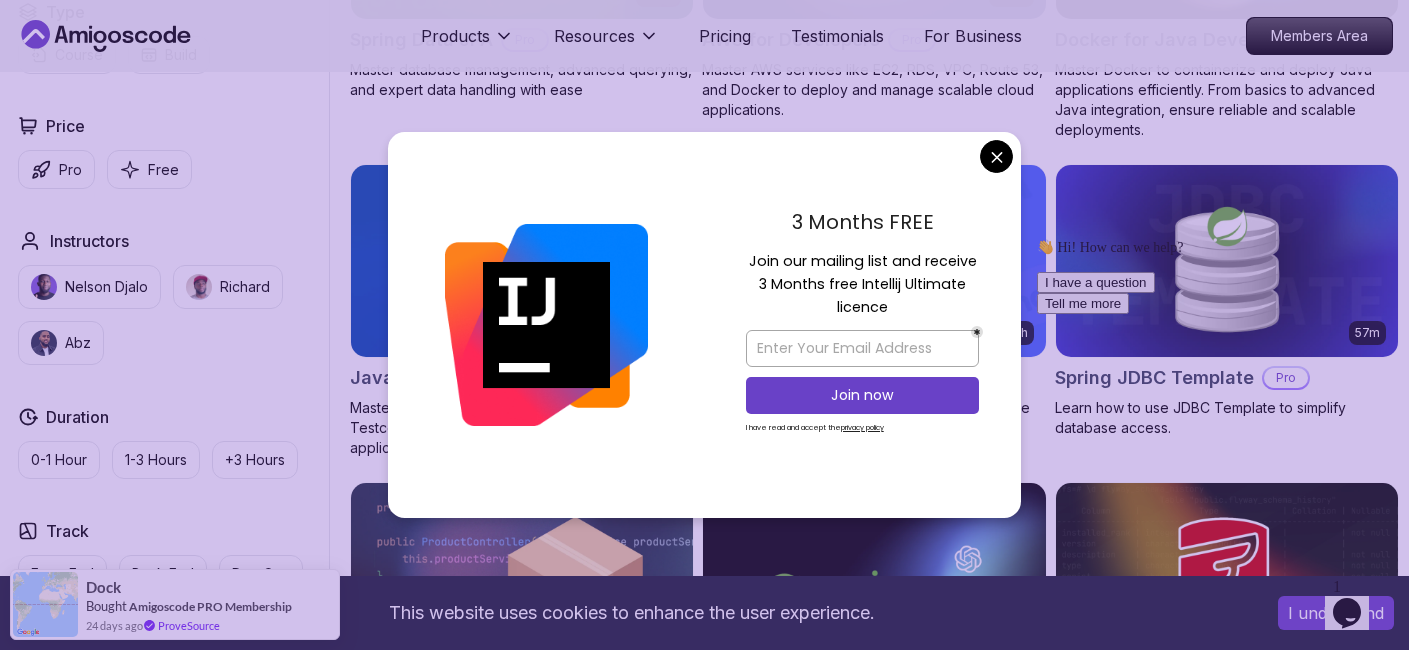 click on "This website uses cookies to enhance the user experience. I understand Products Resources Pricing Testimonials For Business Members Area Products Resources Pricing Testimonials For Business Members Area spring-boot Spring Boot Courses for Building Scalable Java Applications Learn to build production-grade Java applications using Spring Boot. Includes REST APIs, database integration, testing, and deployment. Filters Filters Type Course Build Price Pro Free Instructors Nelson Djalo Richard Abz Duration 0-1 Hour 1-3 Hours +3 Hours Track Front End Back End Dev Ops Full Stack Level Junior Mid-level Senior 5.18h Advanced Spring Boot Pro Dive deep into Spring Boot with our advanced course, designed to take your skills from intermediate to expert level. 3.30h Building APIs with Spring Boot Pro Learn to build robust, scalable APIs with Spring Boot, mastering REST principles, JSON handling, and embedded server configuration. 1.67h NEW Spring Boot for Beginners 6.65h NEW Spring Data JPA Pro 2.73h JUST RELEASED Pro 1.45h" at bounding box center (704, 536) 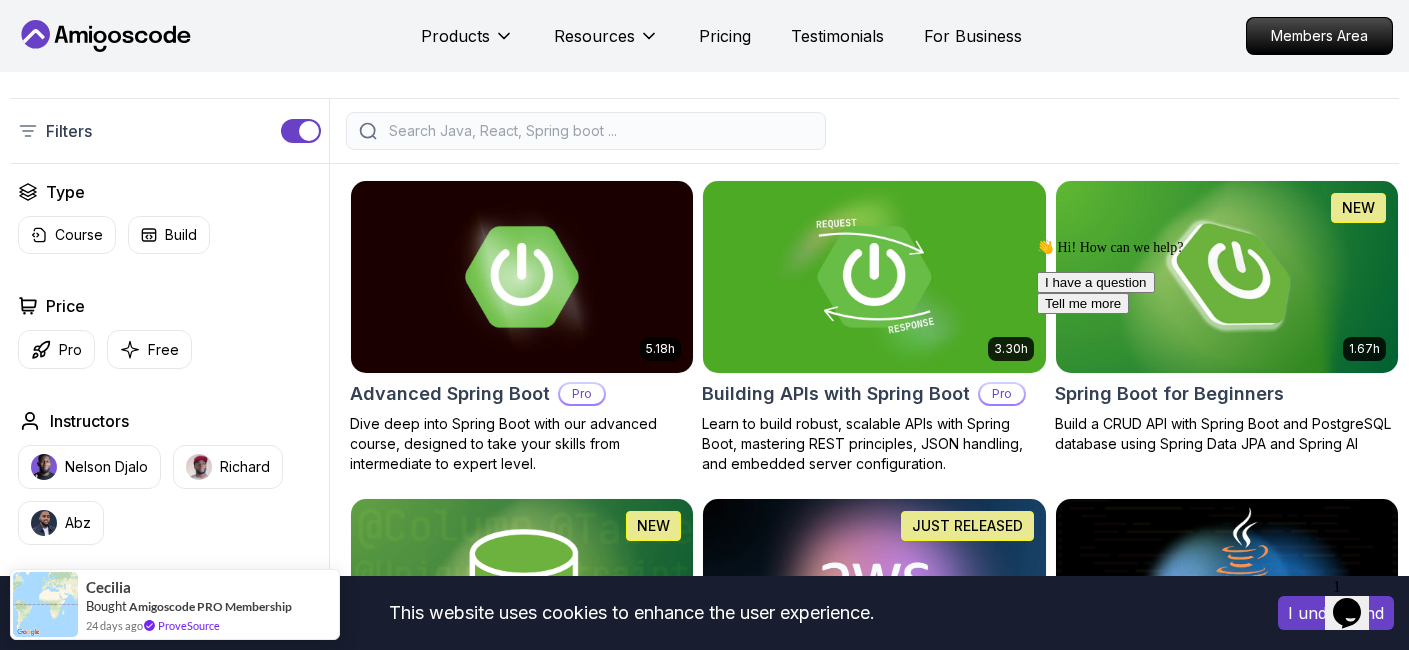 scroll, scrollTop: 476, scrollLeft: 0, axis: vertical 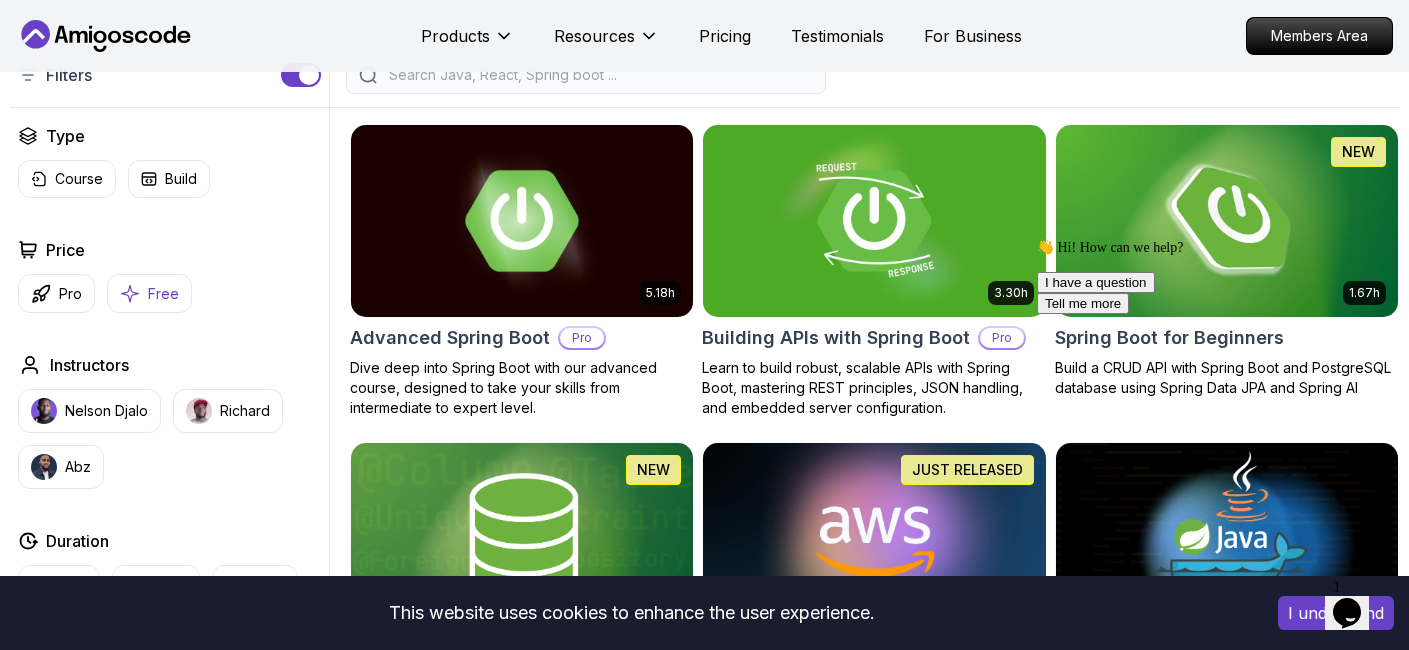 click on "Free" at bounding box center [163, 294] 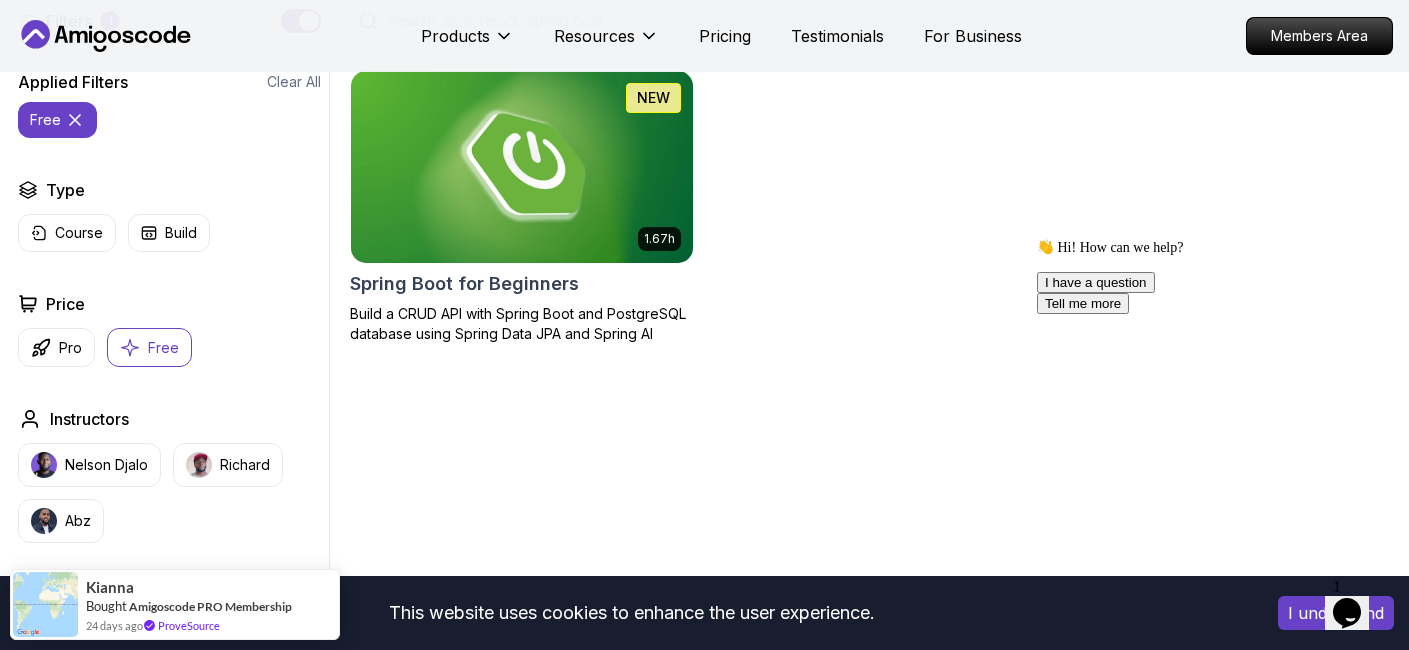 scroll, scrollTop: 522, scrollLeft: 0, axis: vertical 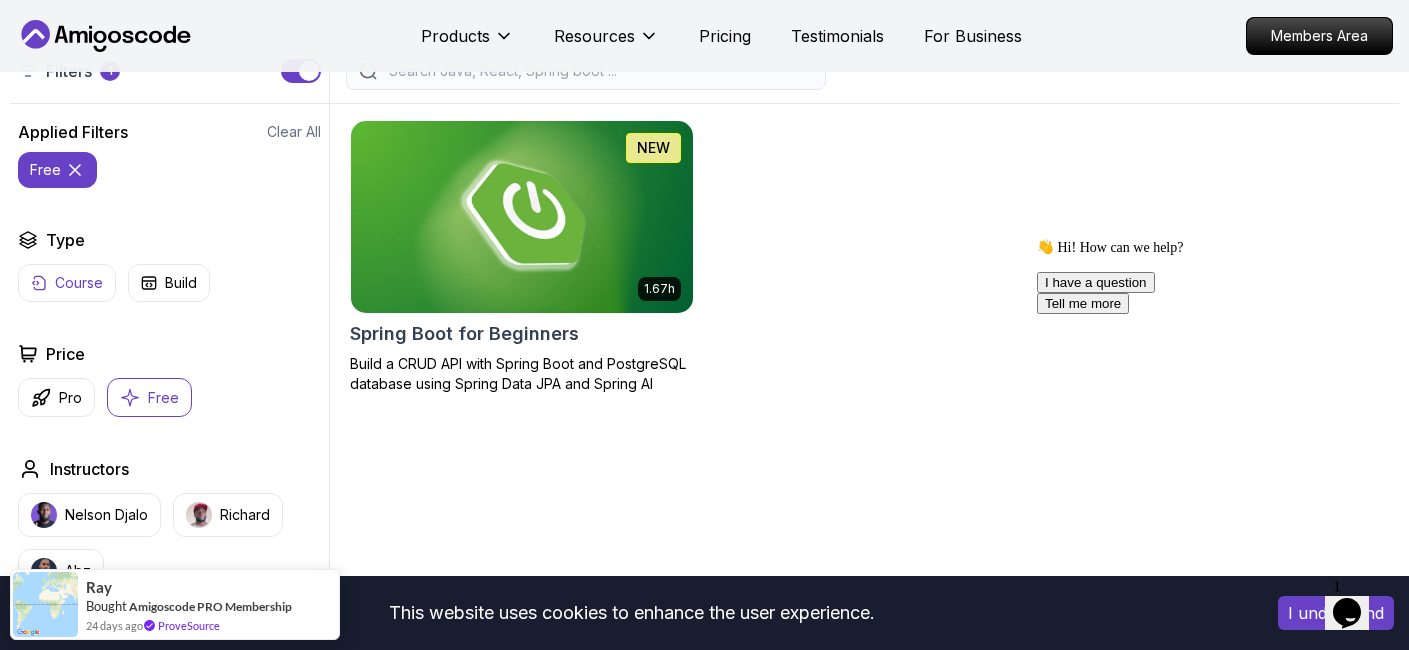 click on "Course" at bounding box center [67, 283] 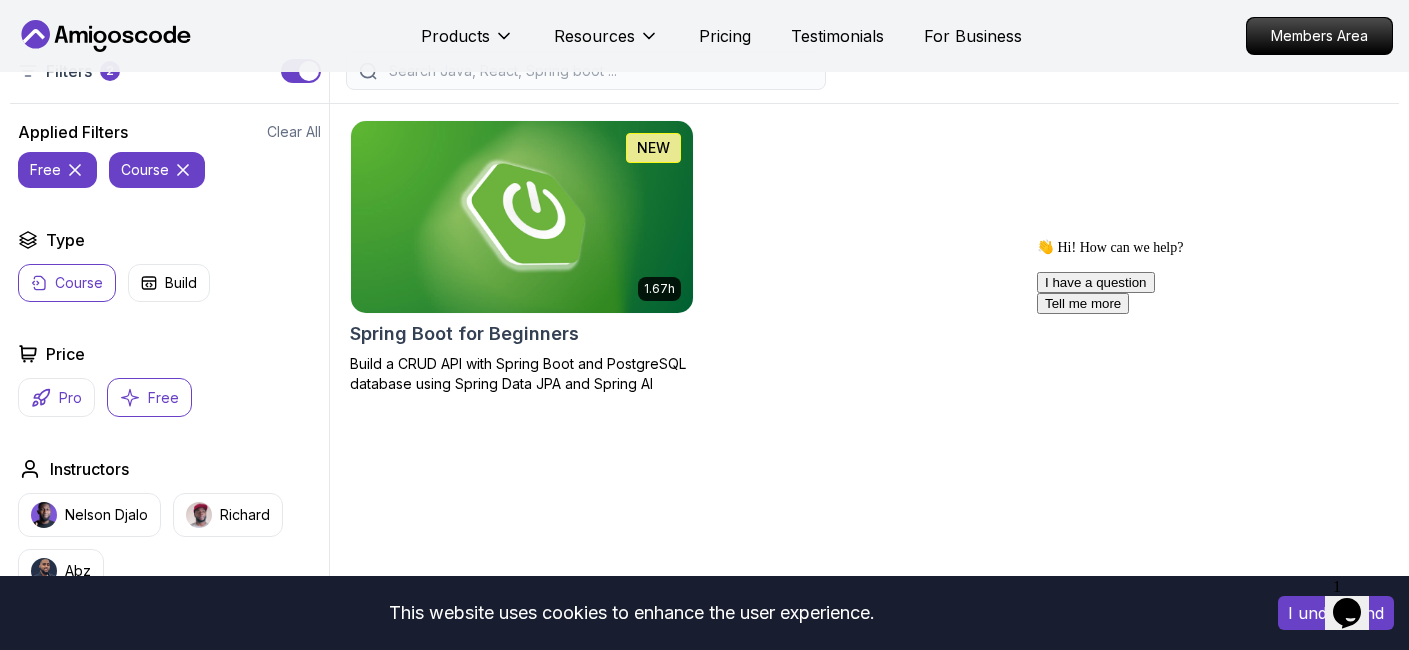 click on "Pro" at bounding box center [70, 398] 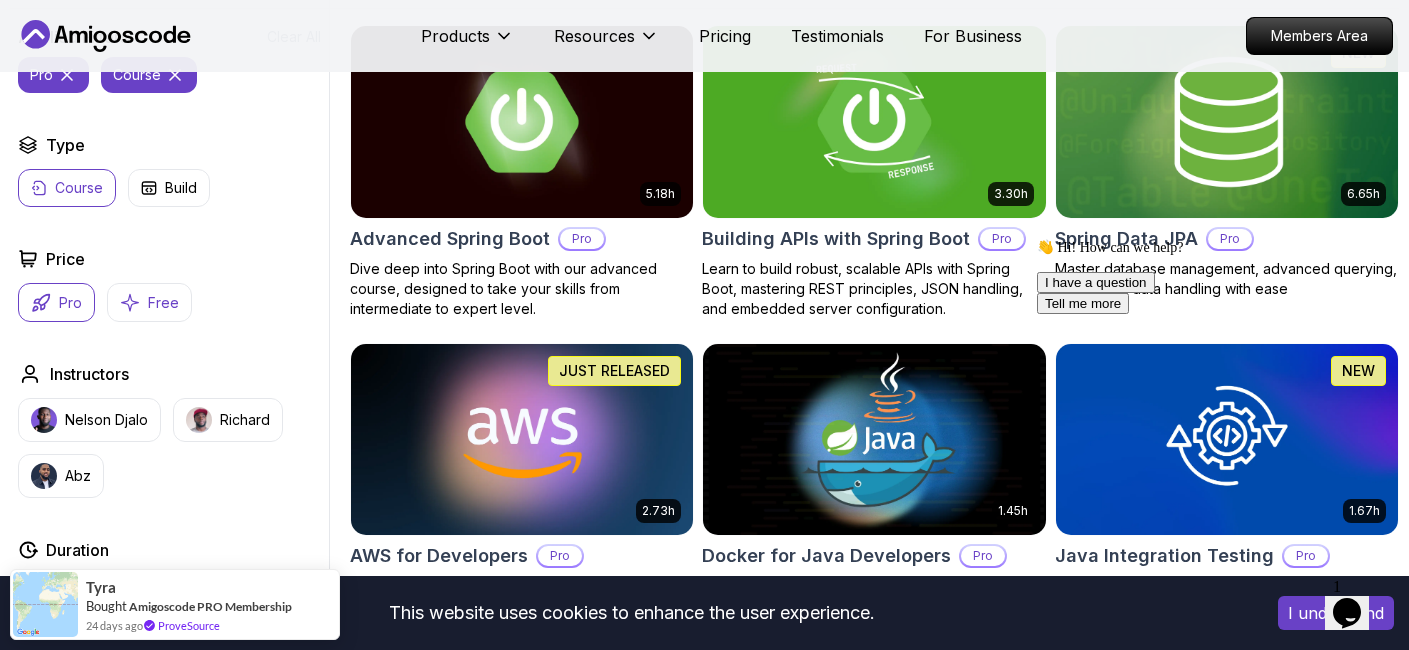 scroll, scrollTop: 567, scrollLeft: 0, axis: vertical 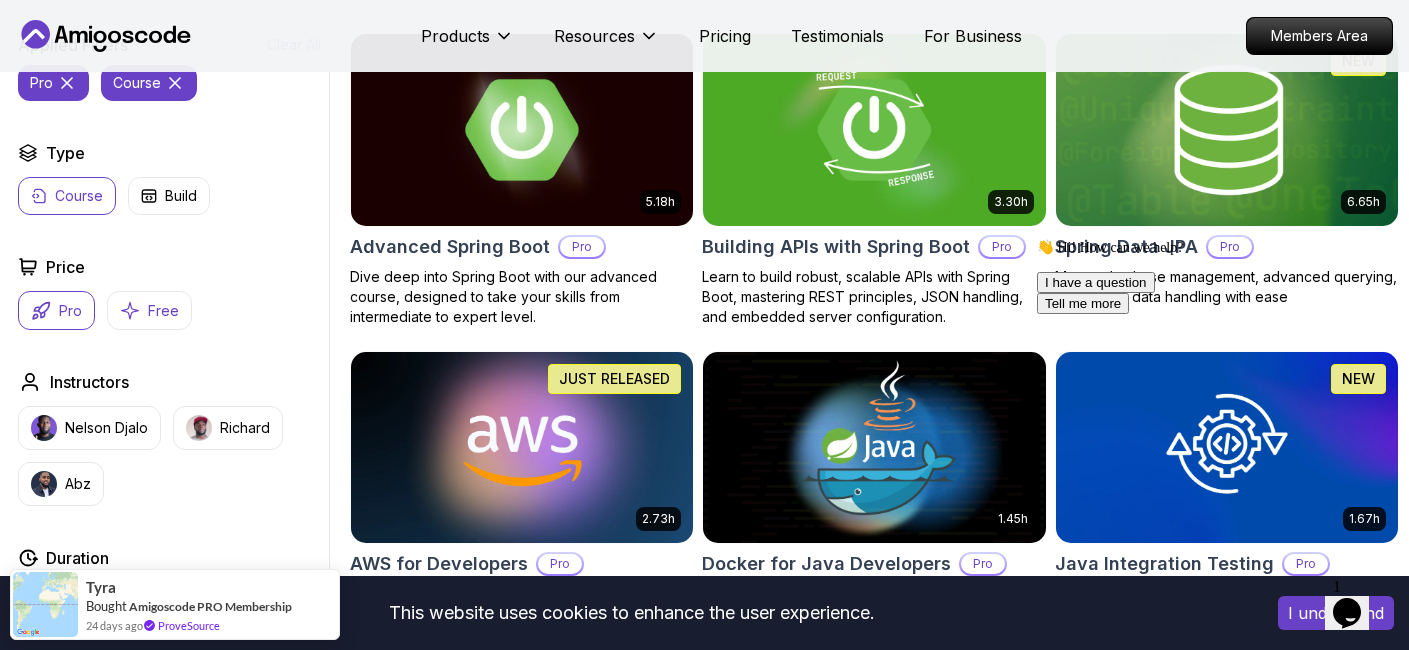 click on "Free" at bounding box center [149, 310] 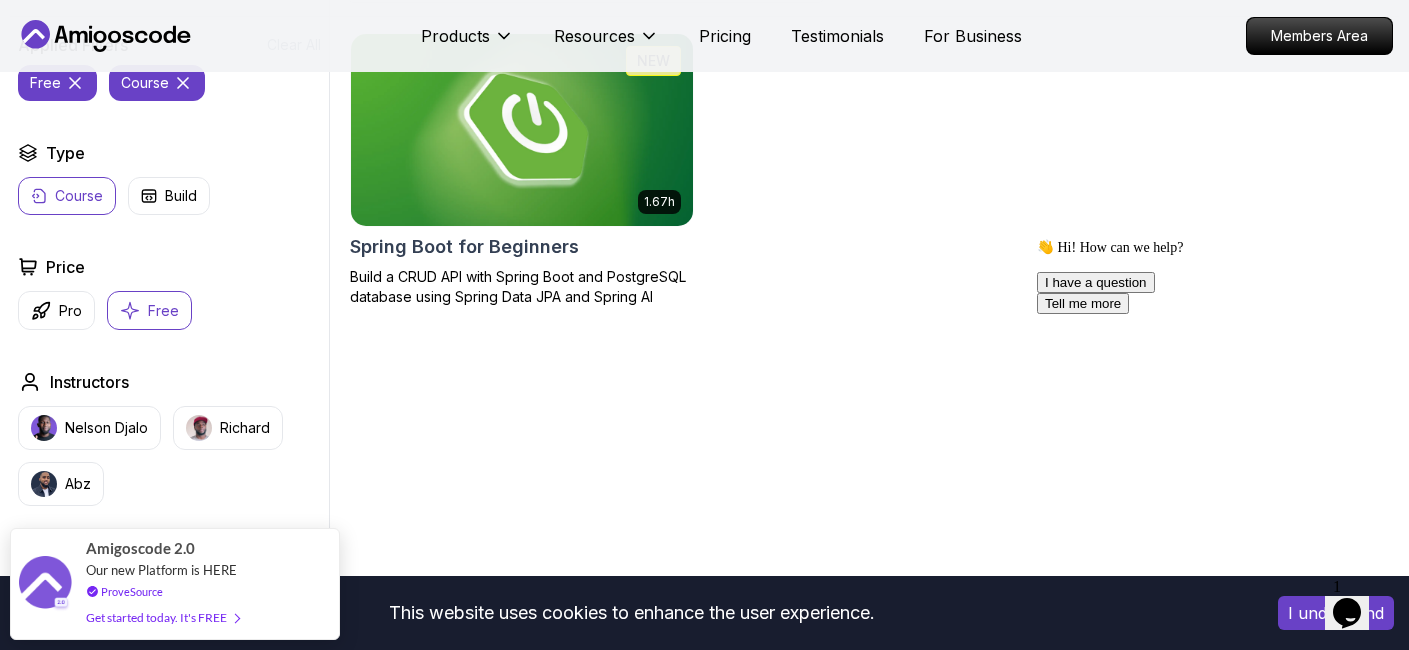 click on "1.67h NEW Spring Boot for Beginners Build a CRUD API with Spring Boot and PostgreSQL database using Spring Data JPA and Spring AI" at bounding box center [522, 170] 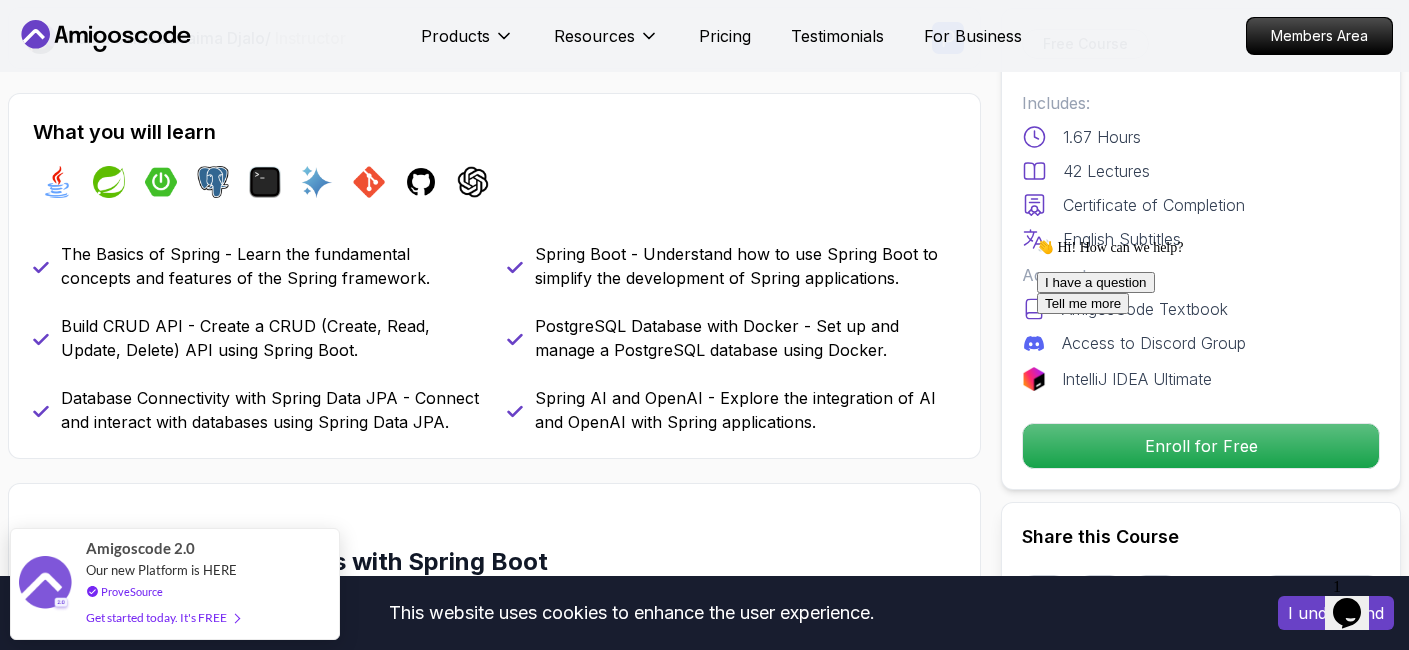 scroll, scrollTop: 768, scrollLeft: 0, axis: vertical 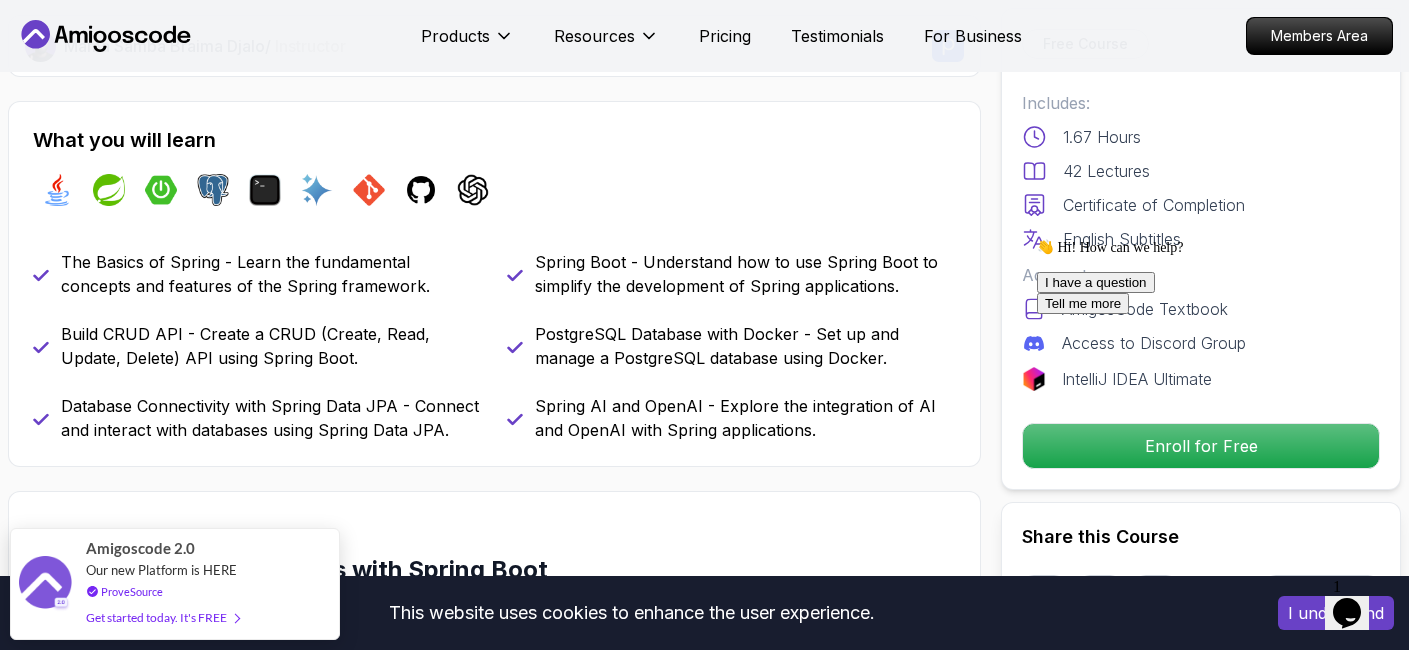 click on "👋 Hi! How can we help? I have a question Tell me more" at bounding box center (1217, 276) 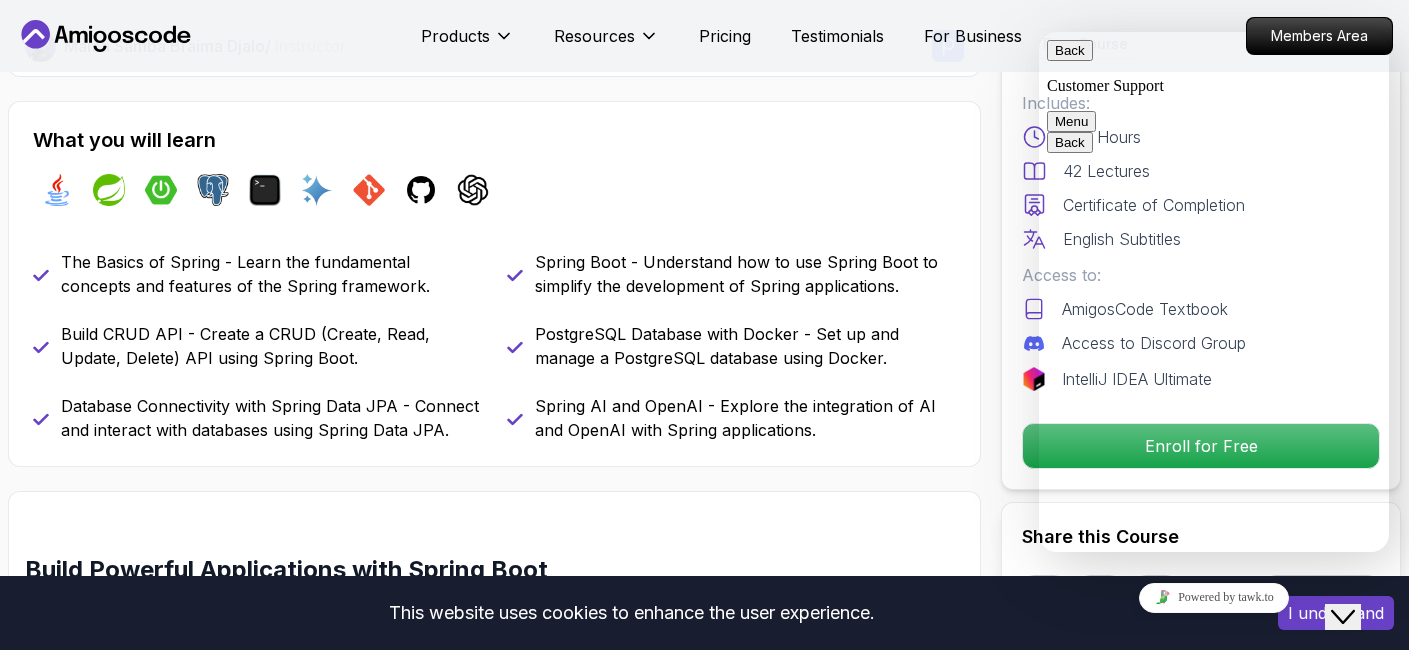 click on "Back" at bounding box center [1070, 50] 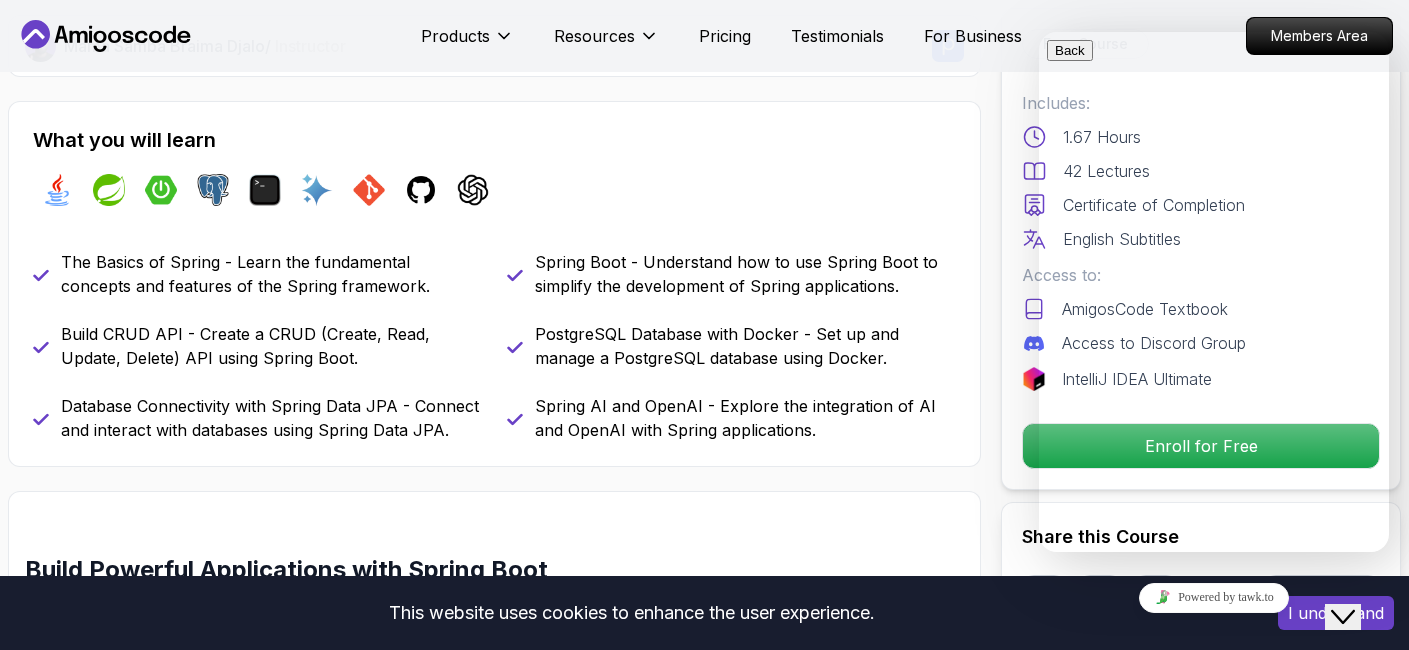 click on "Spring Boot for Beginners Build a CRUD API with Spring Boot and PostgreSQL database using Spring Data JPA and Spring AI Mama Samba Braima Djalo  /   Instructor Free Course Includes: 1.67 Hours 42 Lectures Certificate of Completion English Subtitles Access to: AmigosCode Textbook Access to Discord Group IntelliJ IDEA Ultimate Enroll for Free Share this Course or Copy link Got a Team of 5 or More? With one subscription, give your entire team access to all courses and features. Check our Business Plan Mama Samba Braima Djalo  /   Instructor What you will learn java spring spring-boot postgres terminal ai git github chatgpt The Basics of Spring - Learn the fundamental concepts and features of the Spring framework. Spring Boot - Understand how to use Spring Boot to simplify the development of Spring applications. Build CRUD API - Create a CRUD (Create, Read, Update, Delete) API using Spring Boot. PostgreSQL Database with Docker - Set up and manage a PostgreSQL database using Docker.
Why This Course Stands Out" at bounding box center [704, 1203] 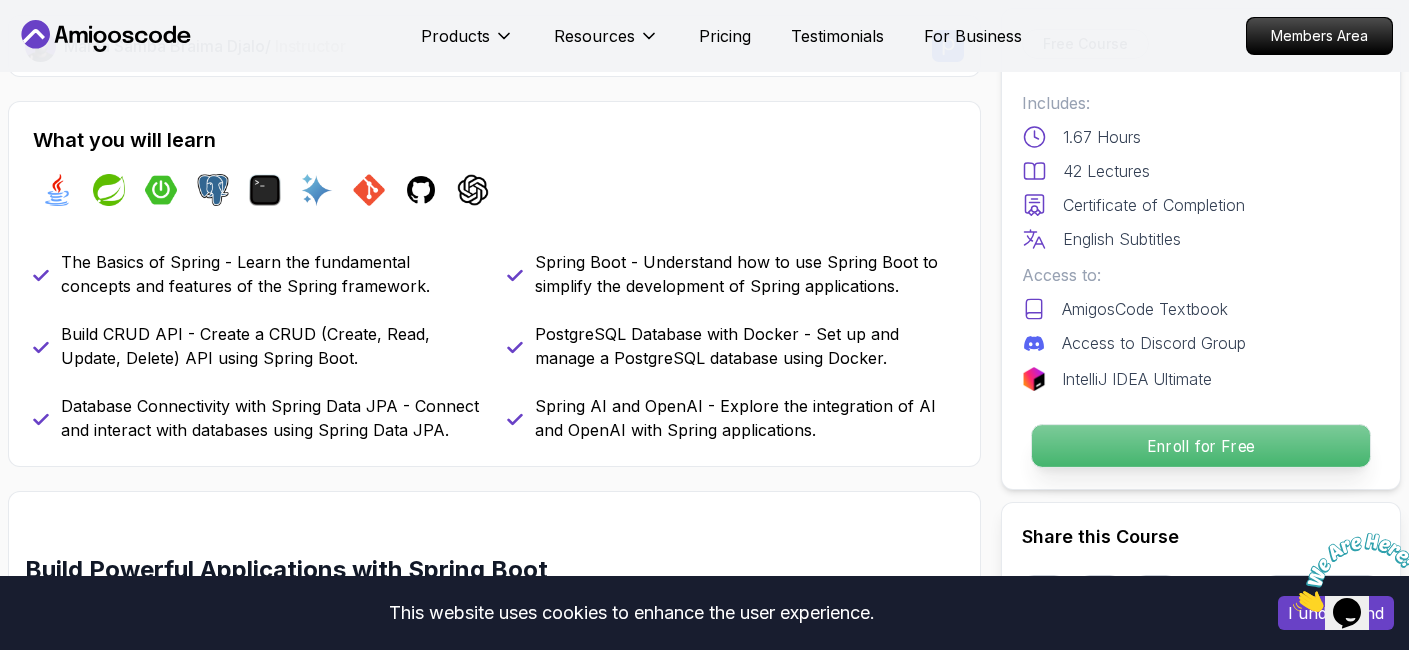 click on "Enroll for Free" at bounding box center (1201, 446) 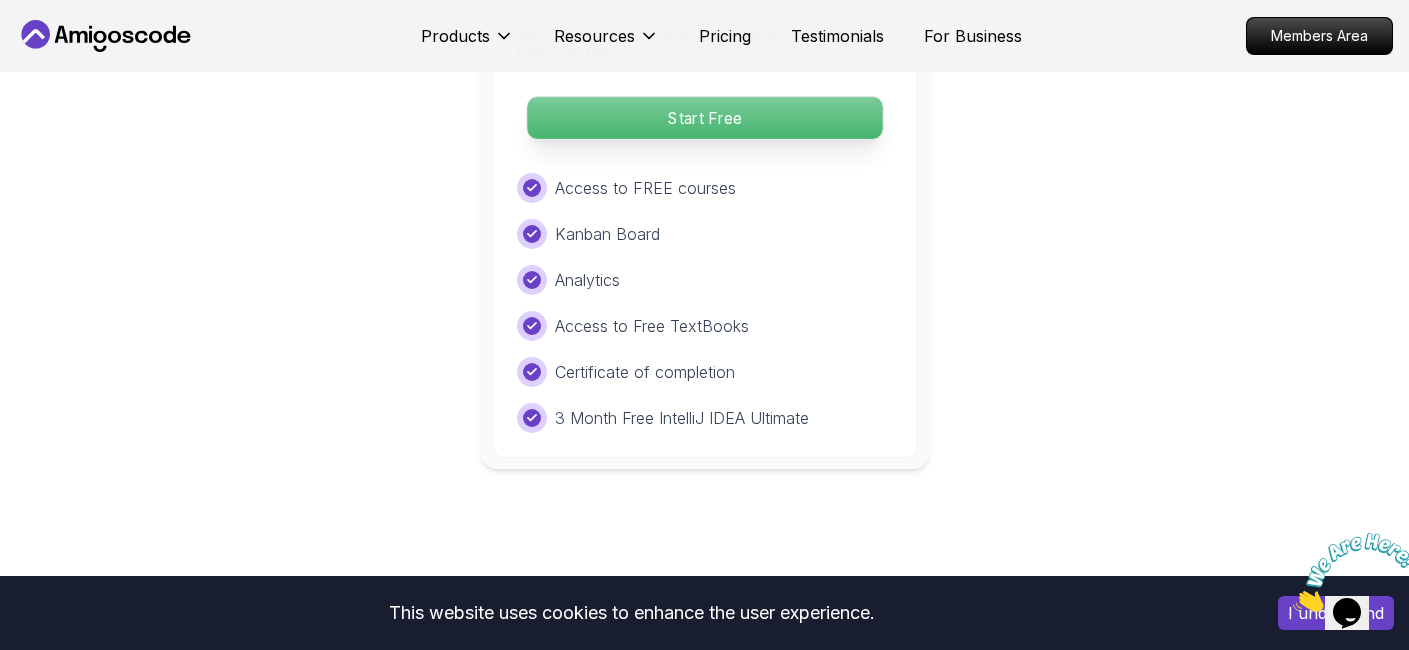 scroll, scrollTop: 4306, scrollLeft: 0, axis: vertical 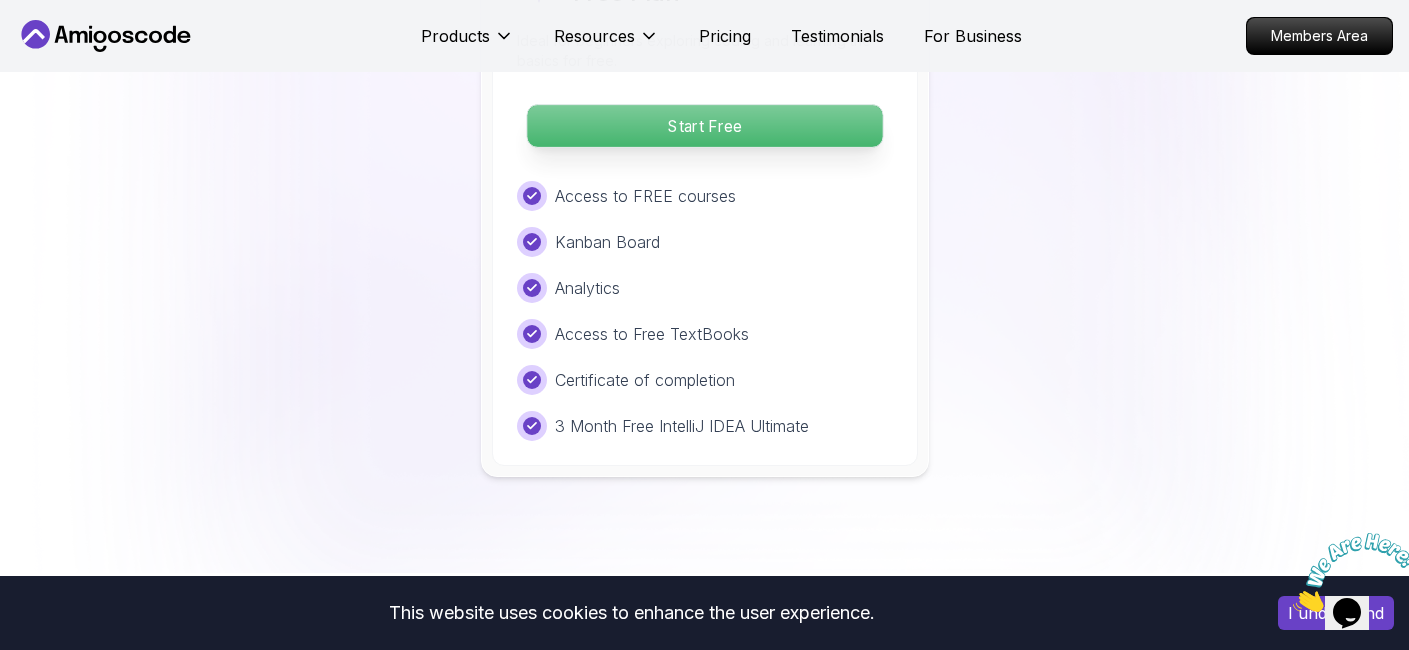 click on "Start Free" at bounding box center (704, 126) 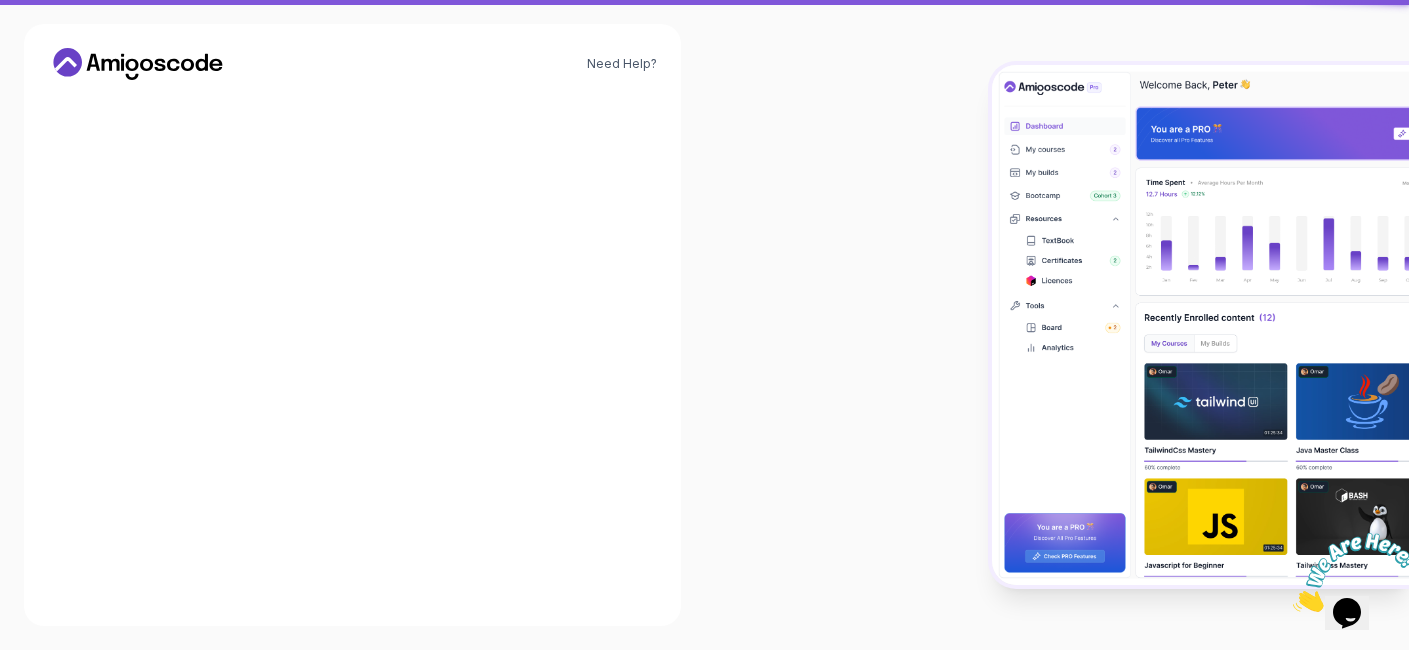scroll, scrollTop: 0, scrollLeft: 0, axis: both 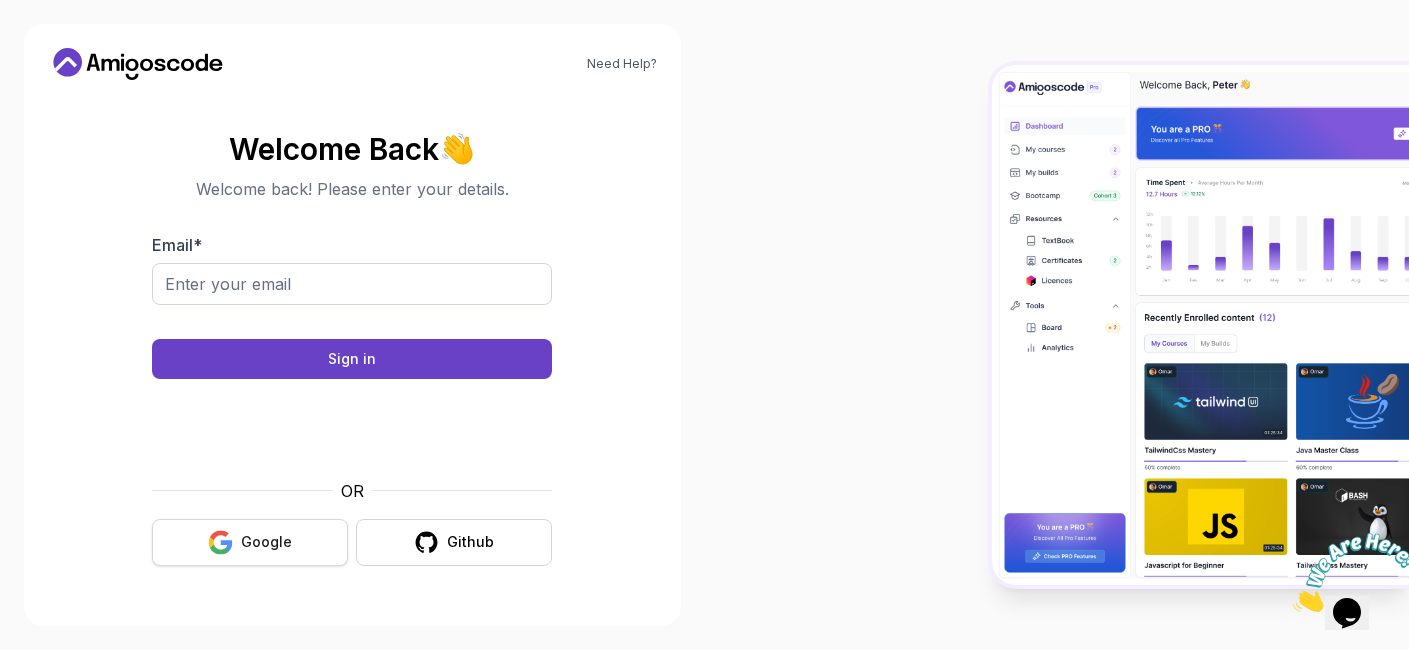 click on "Google" at bounding box center (250, 542) 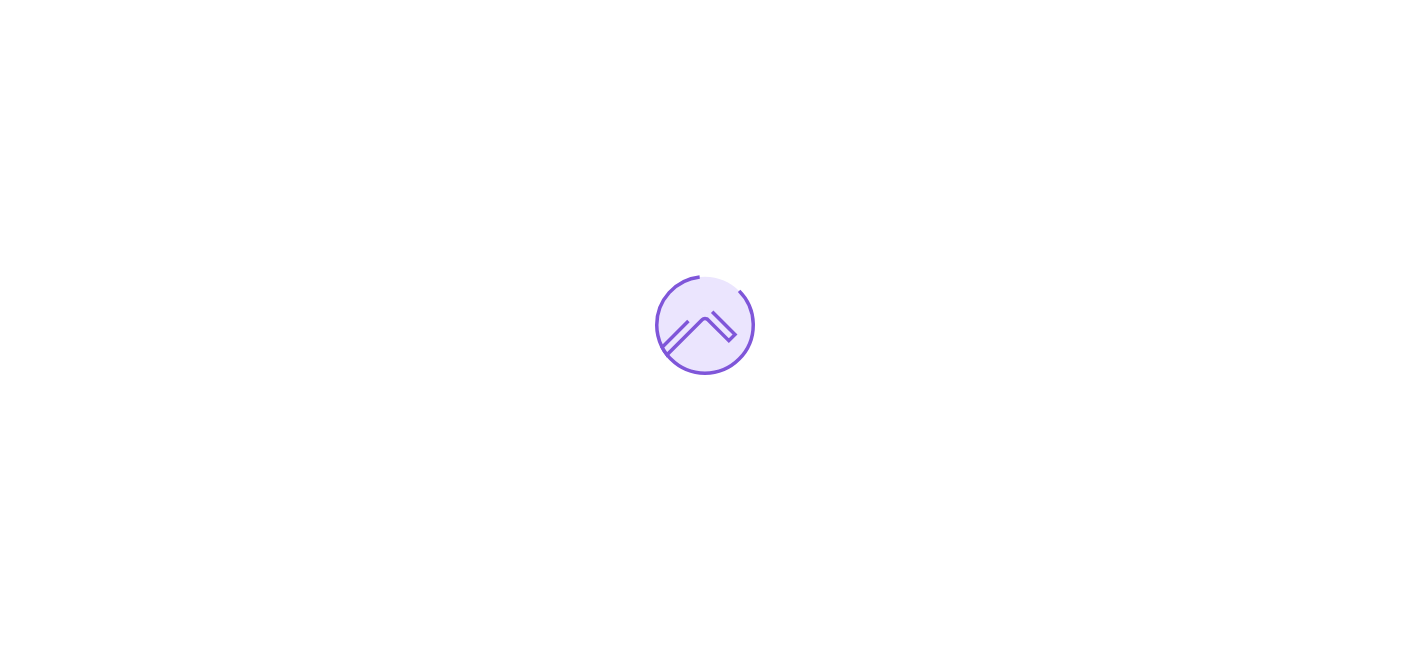 scroll, scrollTop: 0, scrollLeft: 0, axis: both 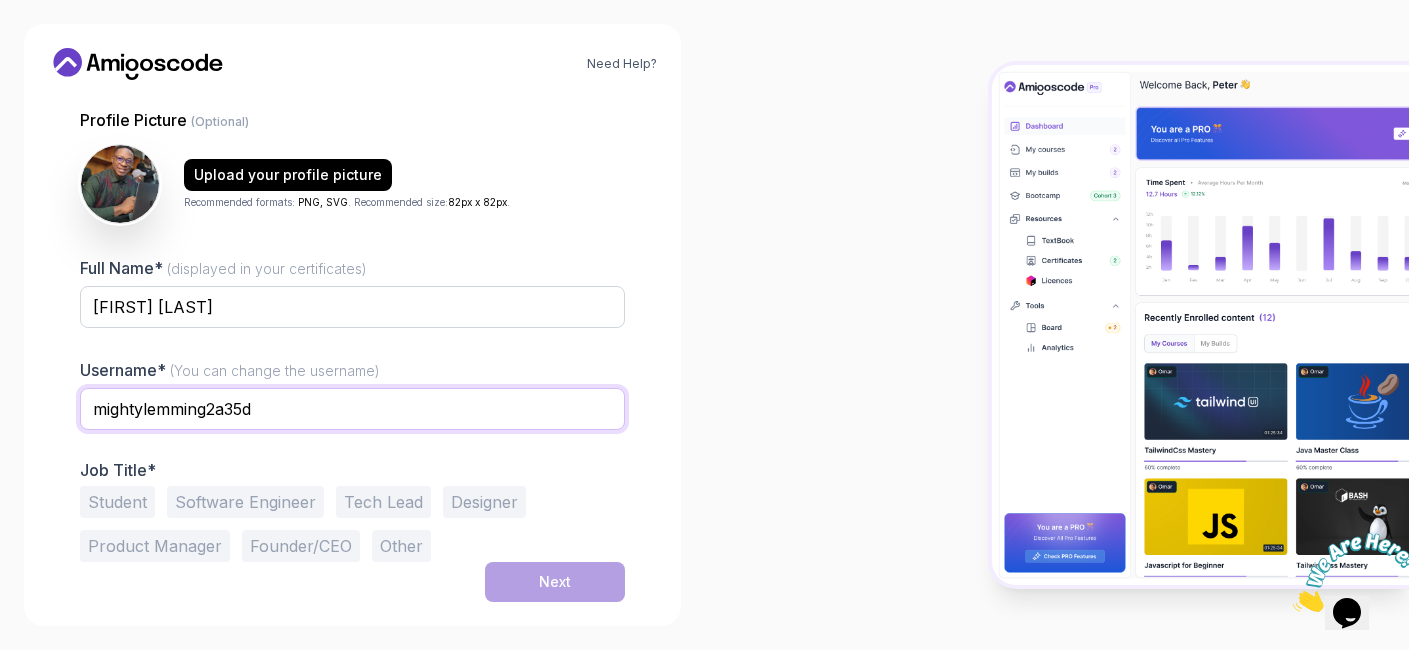 click on "mightylemming2a35d" at bounding box center (352, 409) 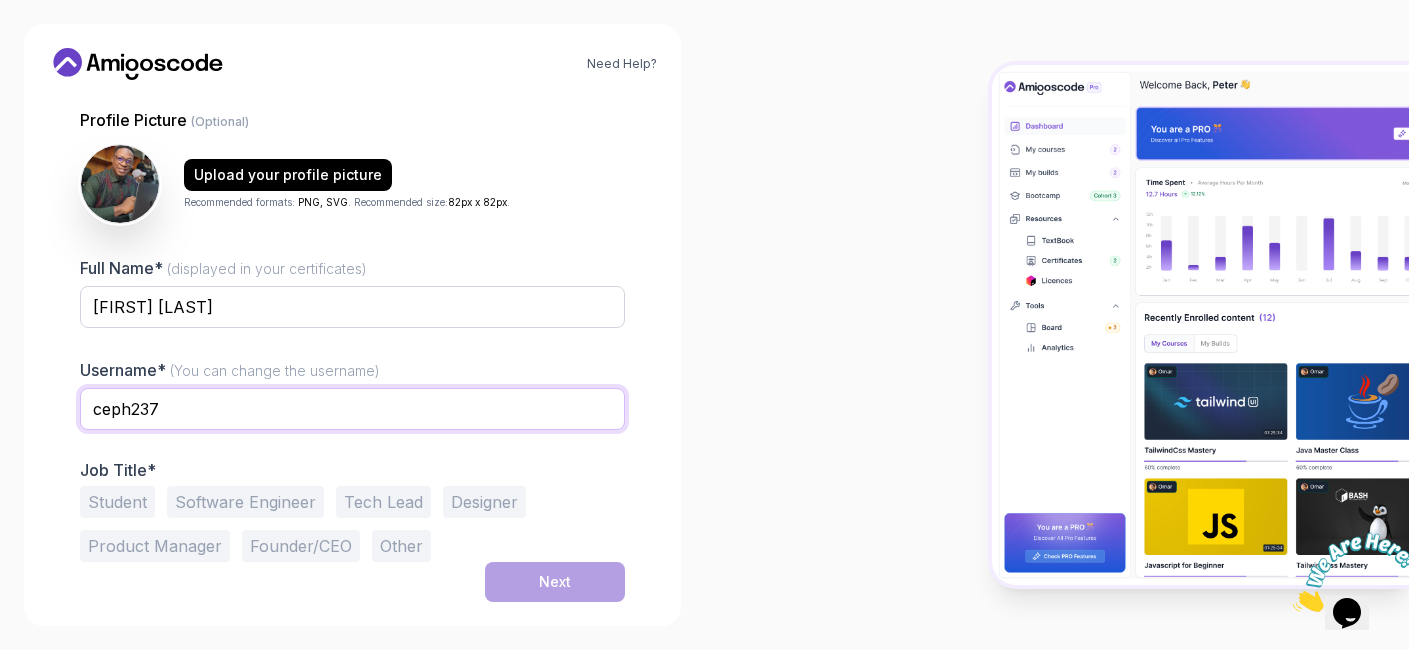 type on "ceph237" 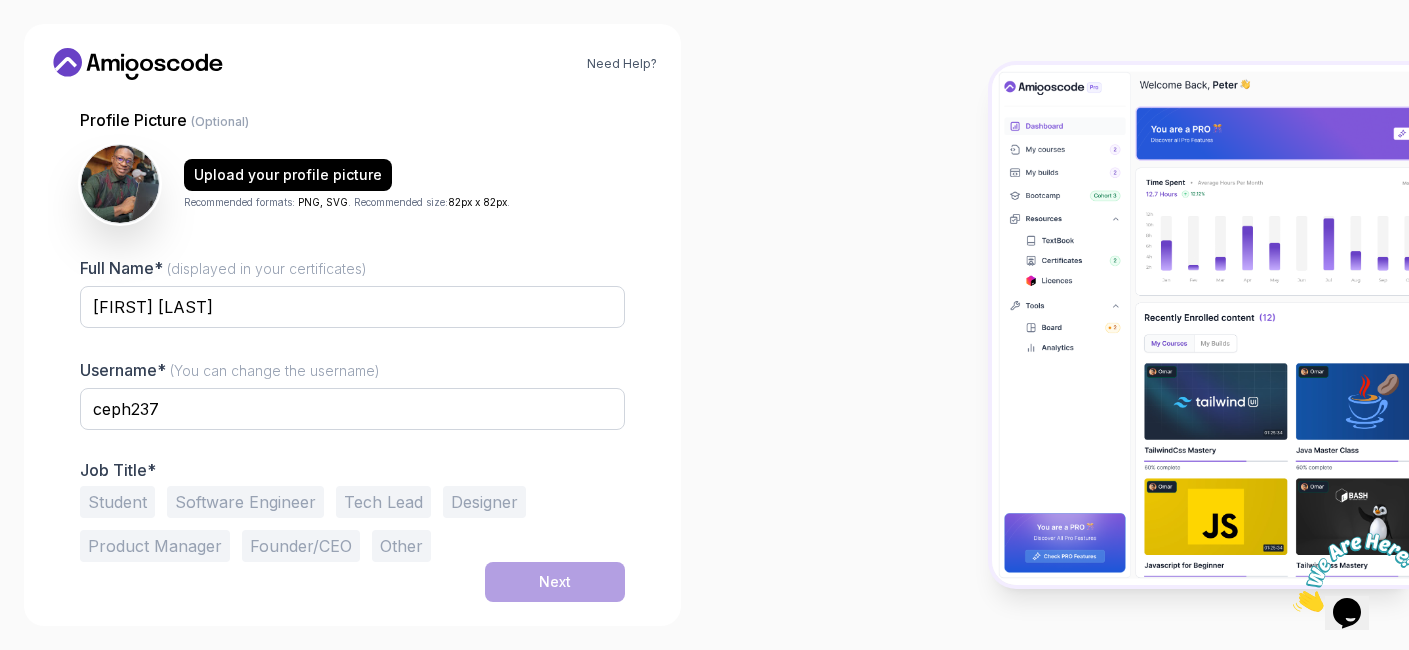 click on "Software Engineer" at bounding box center (245, 502) 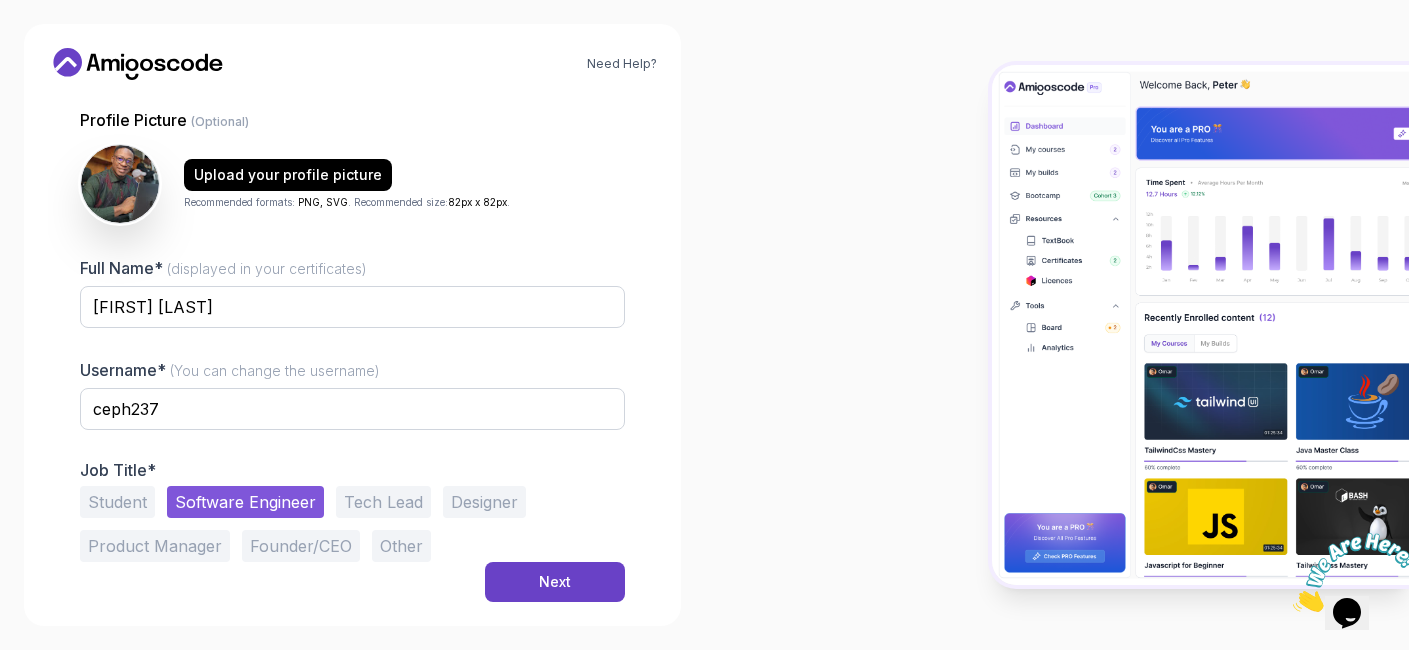 click on "Tech Lead" at bounding box center [383, 502] 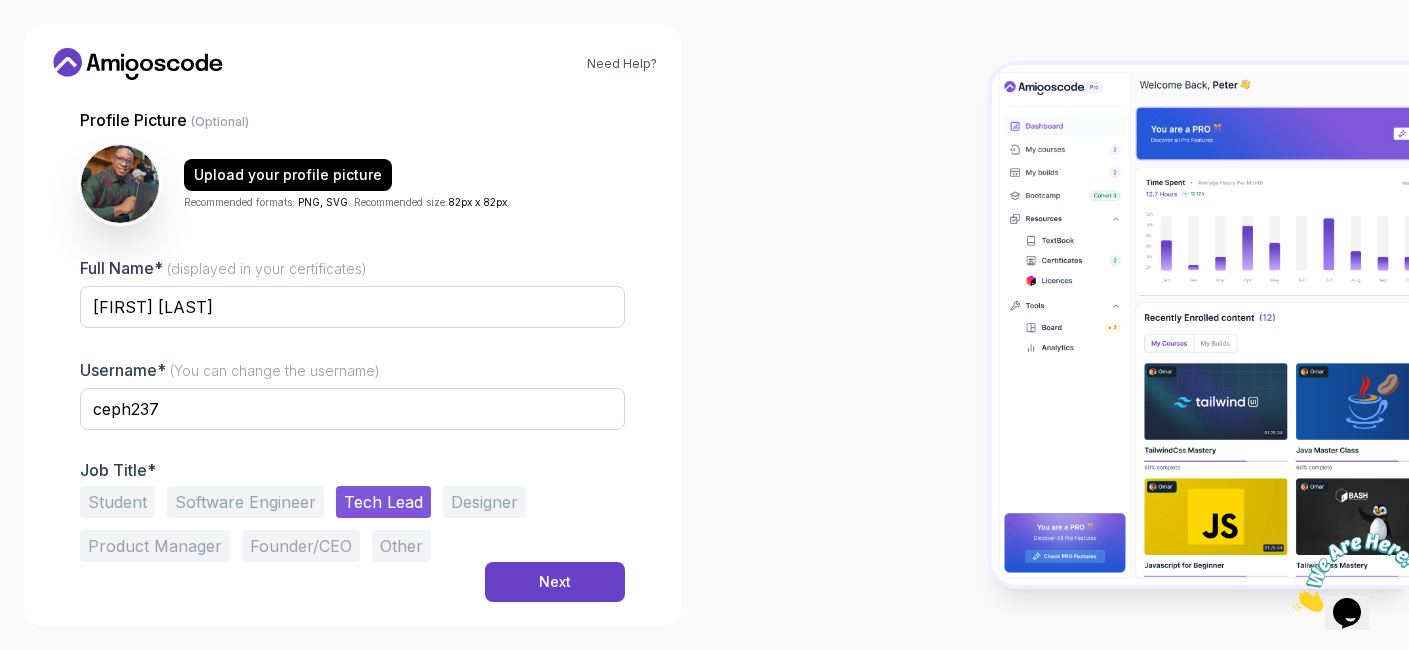 click on "Product Manager" at bounding box center (155, 546) 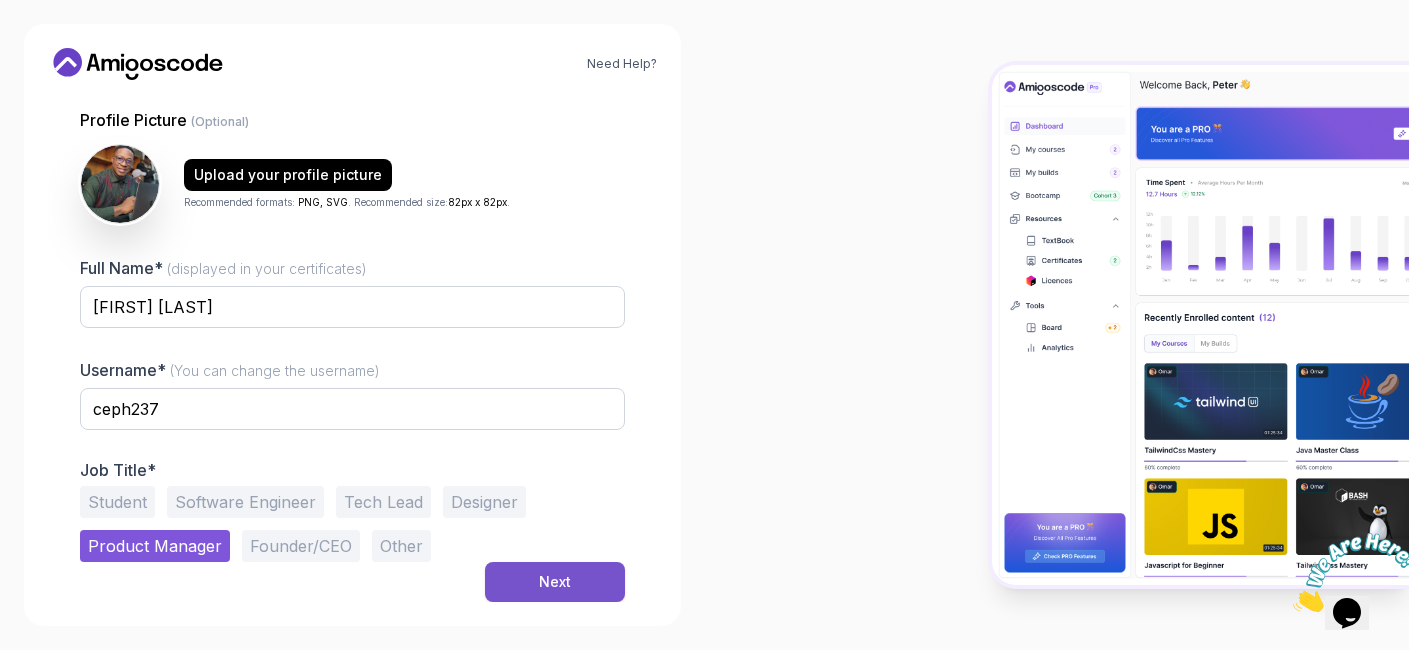 click on "Next" at bounding box center [555, 582] 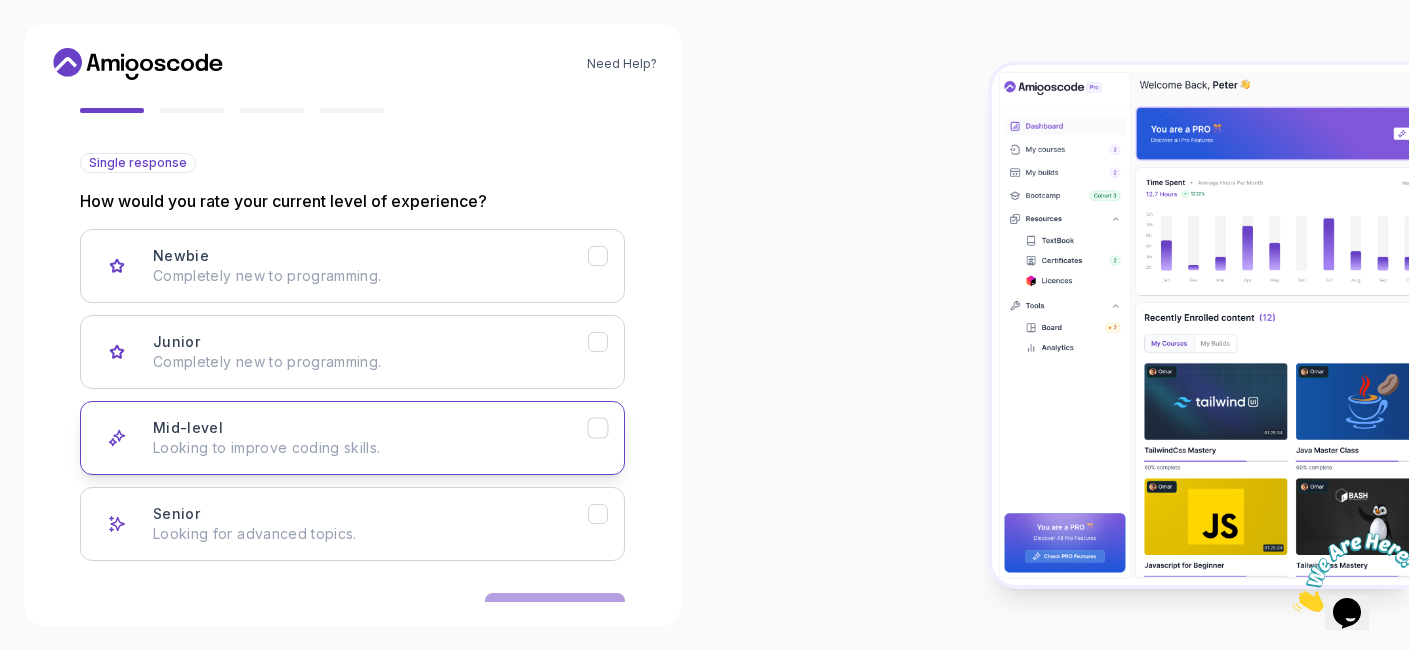 click on "Mid-level Looking to improve coding skills." at bounding box center (352, 438) 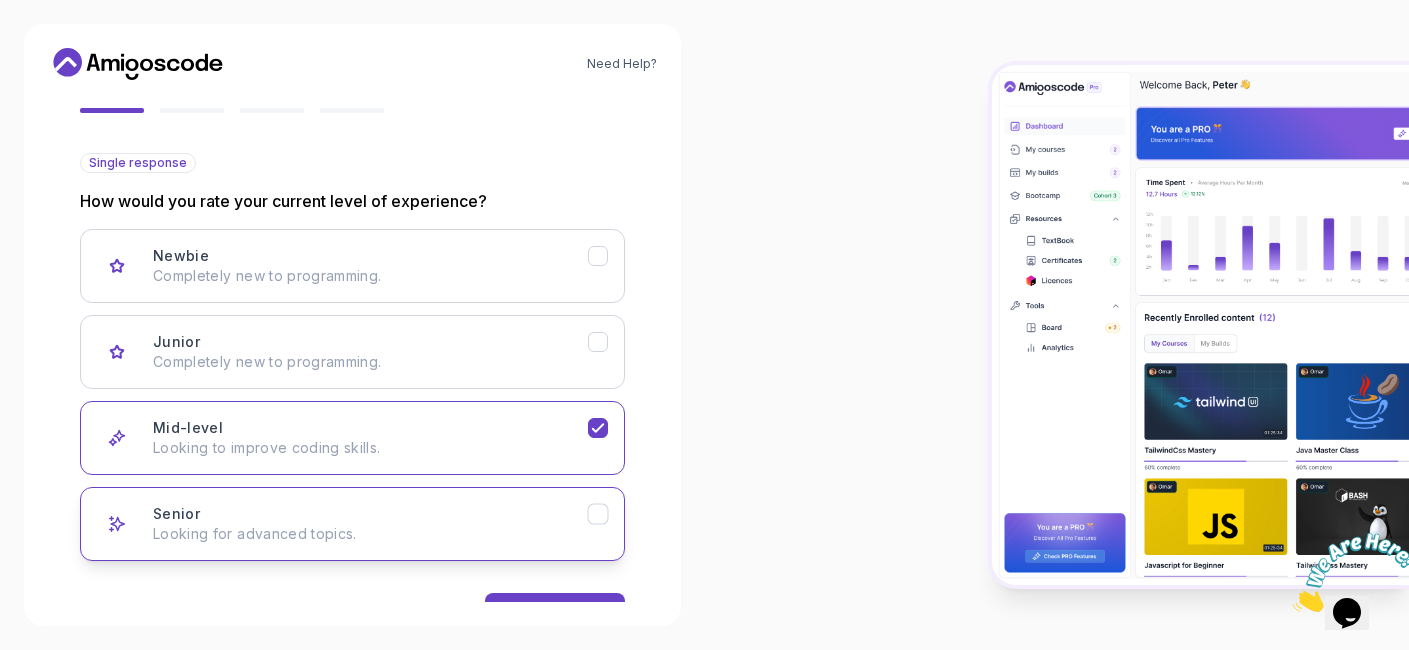 click 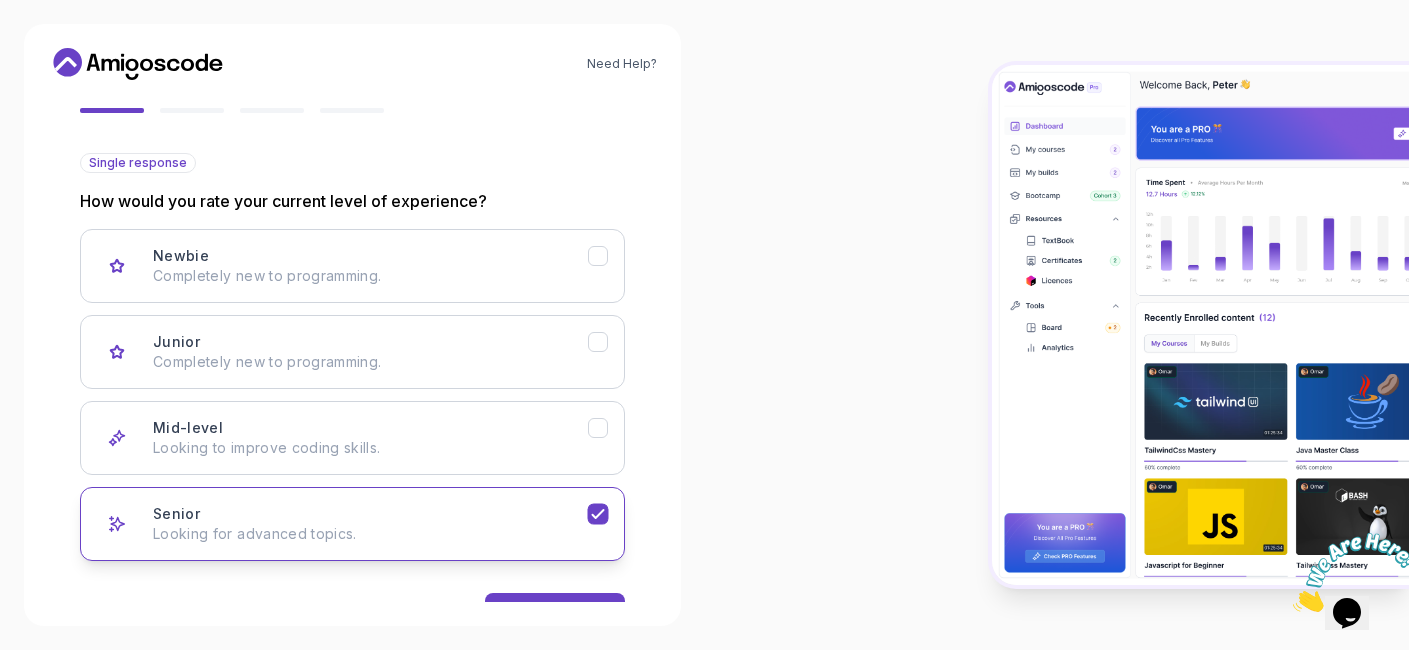 scroll, scrollTop: 247, scrollLeft: 0, axis: vertical 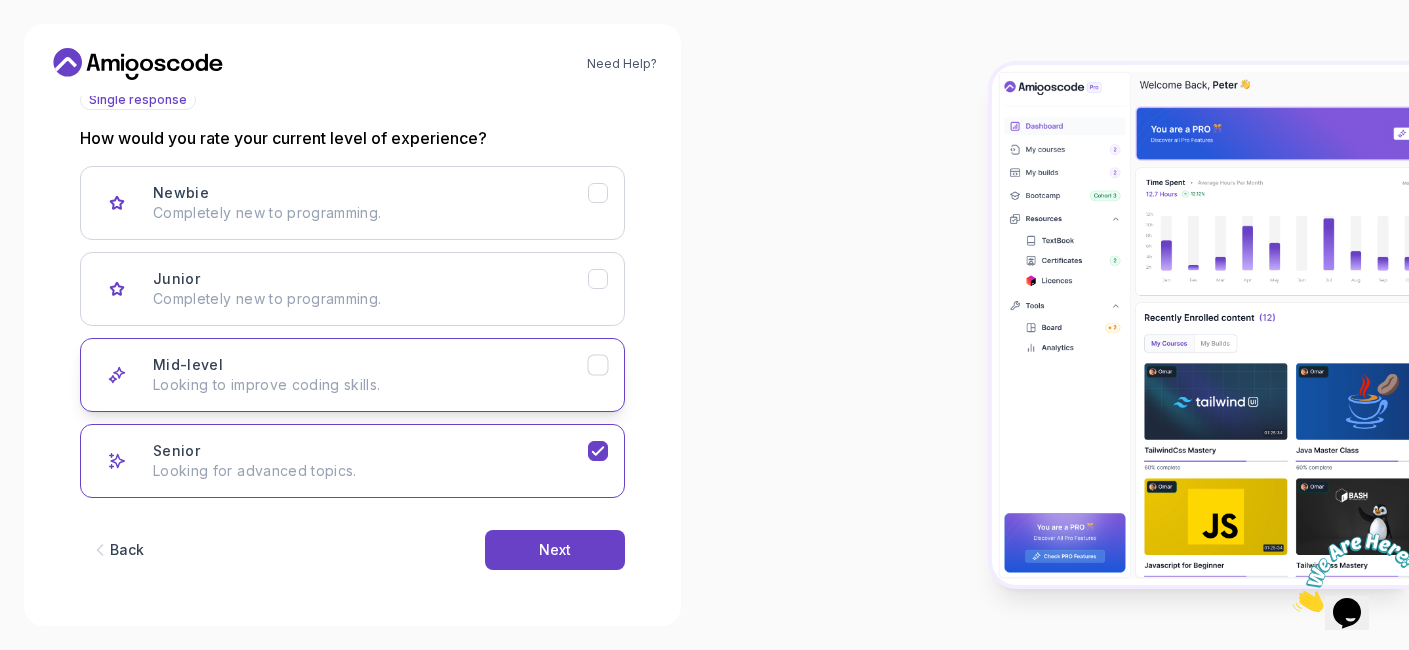 click 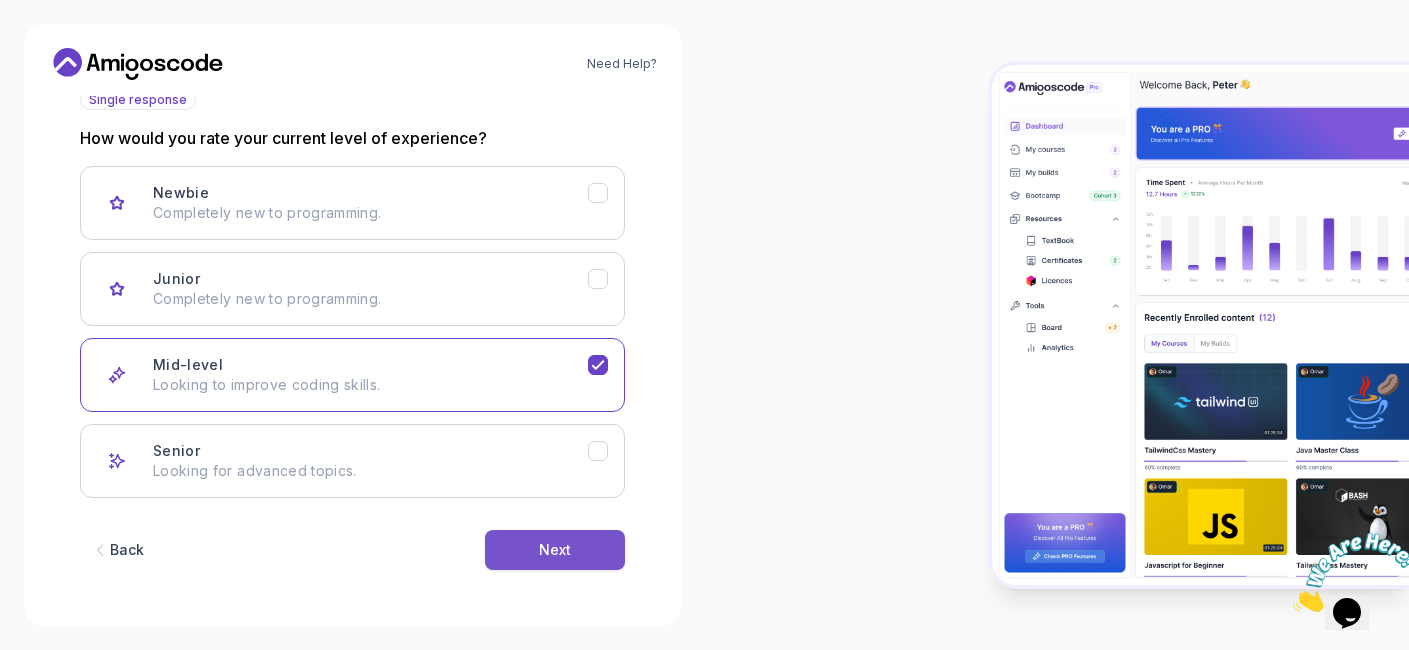 click on "Next" at bounding box center (555, 550) 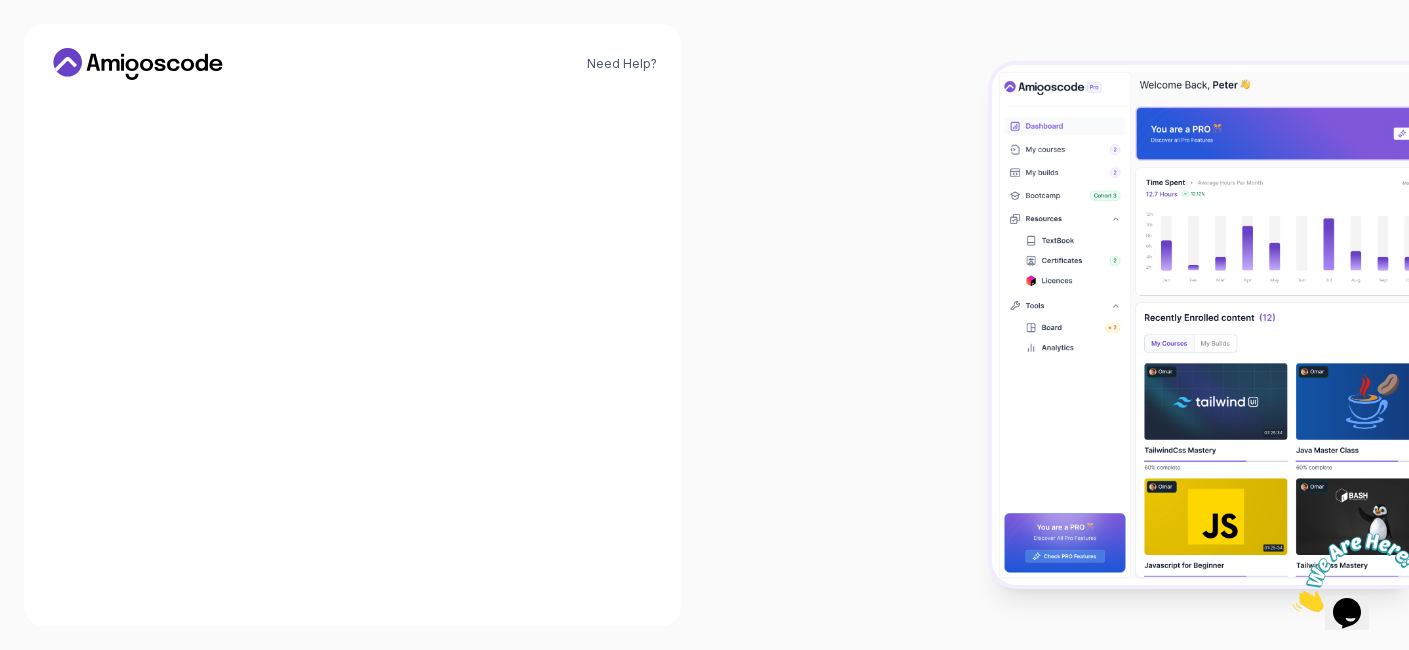 scroll, scrollTop: 247, scrollLeft: 0, axis: vertical 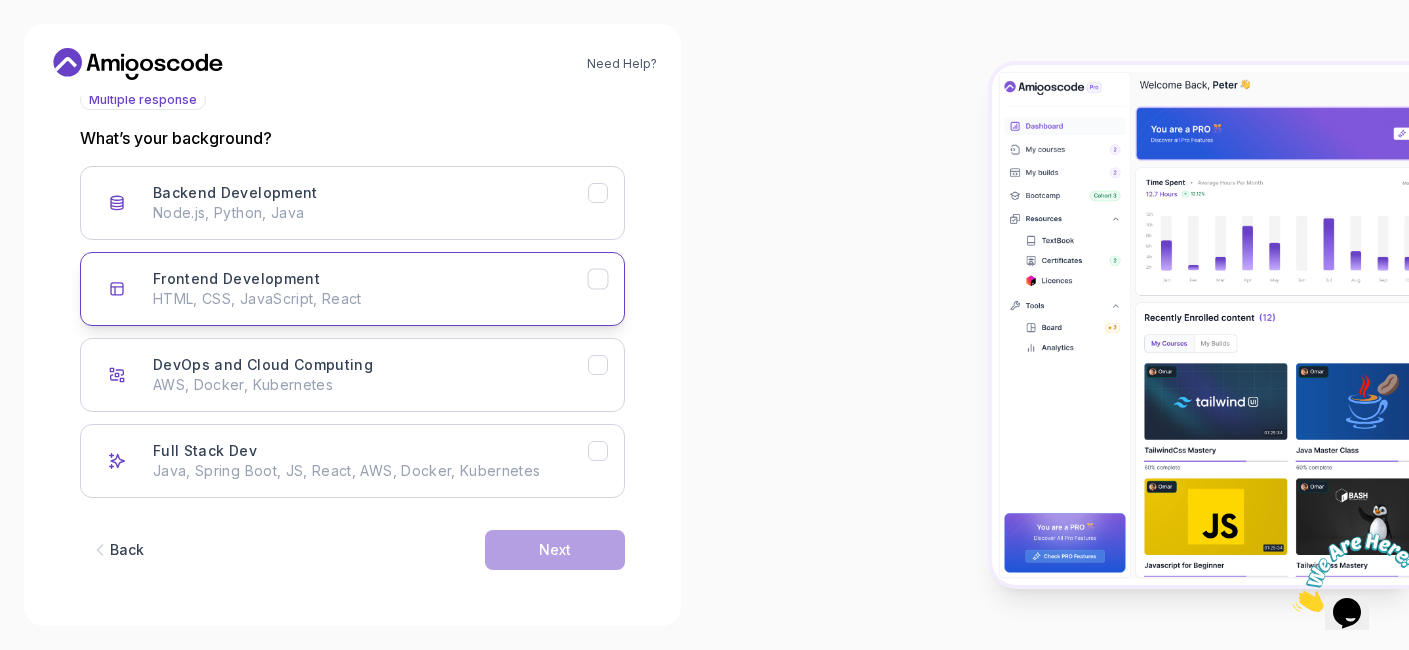 click 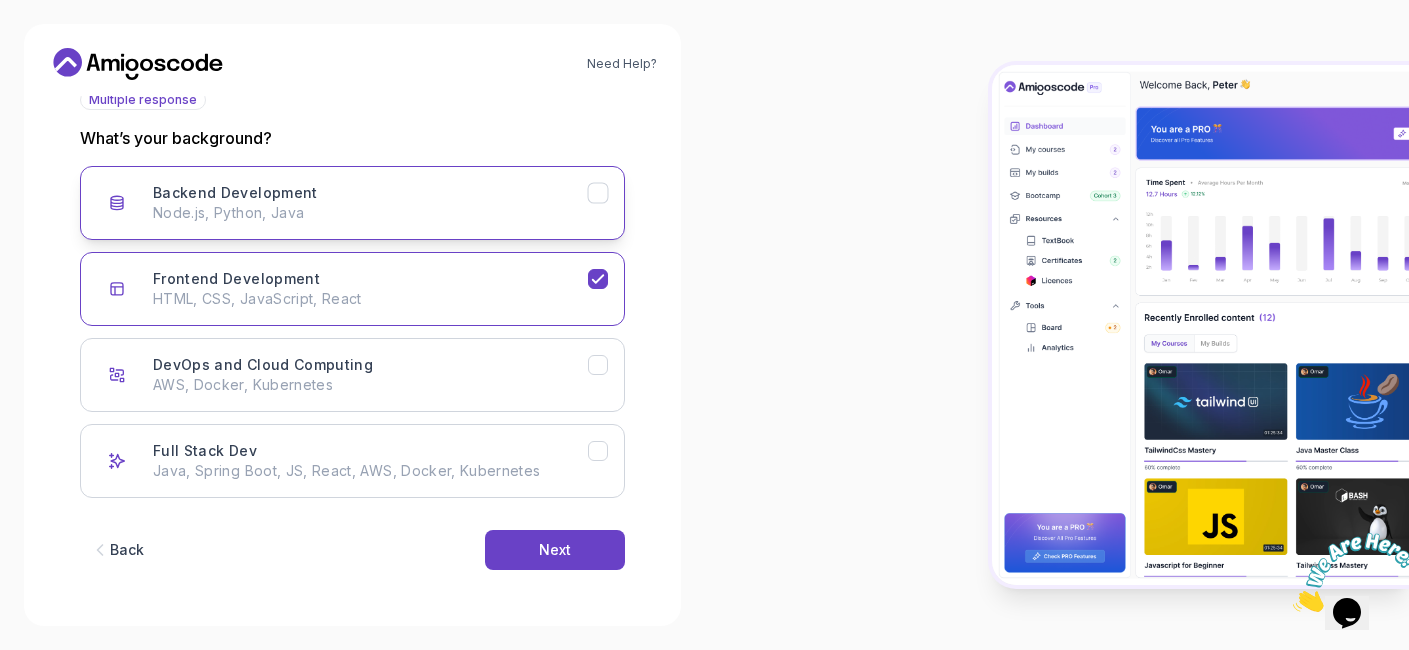 click on "Backend Development Node.js, Python, Java" at bounding box center (352, 203) 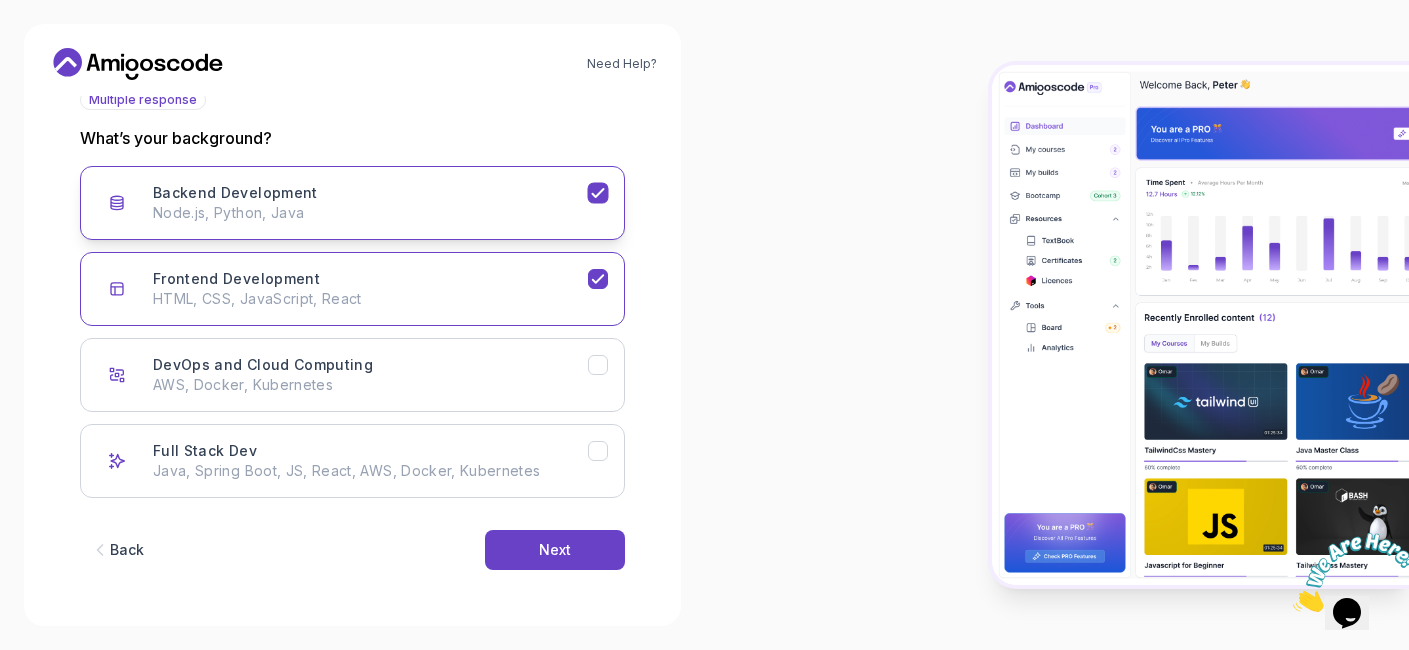 click 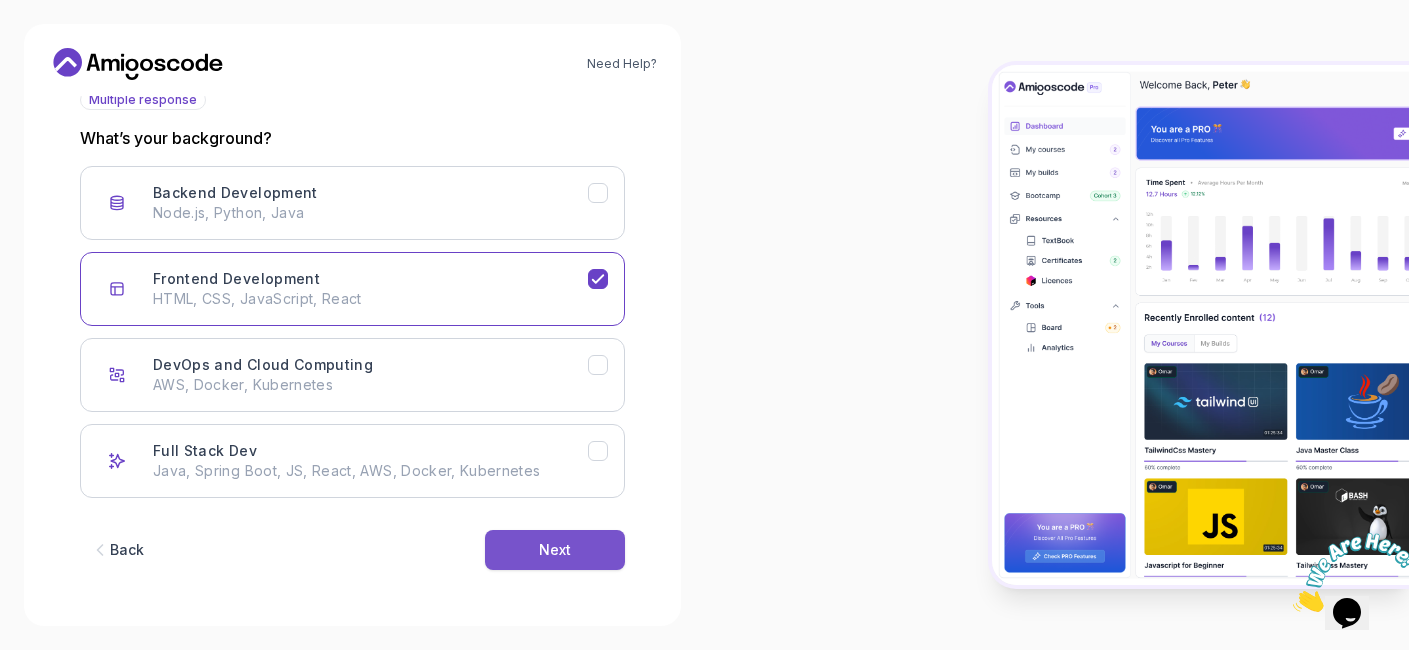 click on "Next" at bounding box center [555, 550] 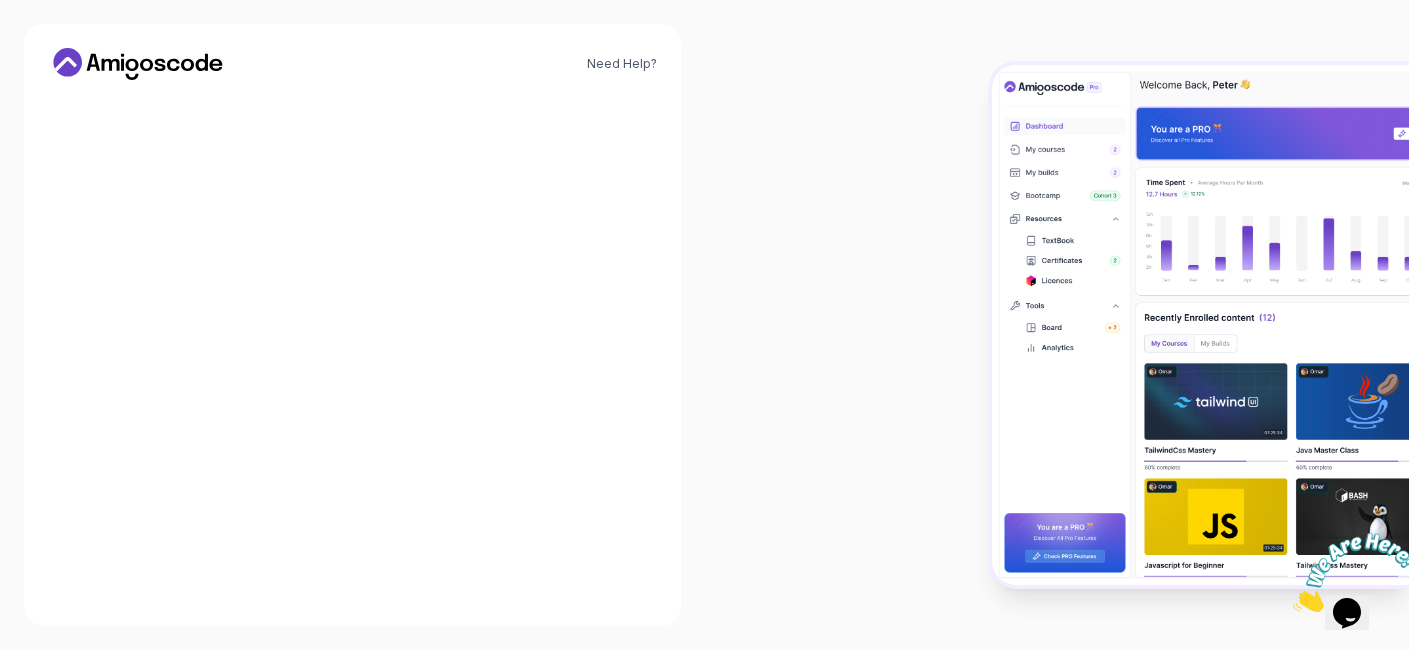 scroll, scrollTop: 223, scrollLeft: 0, axis: vertical 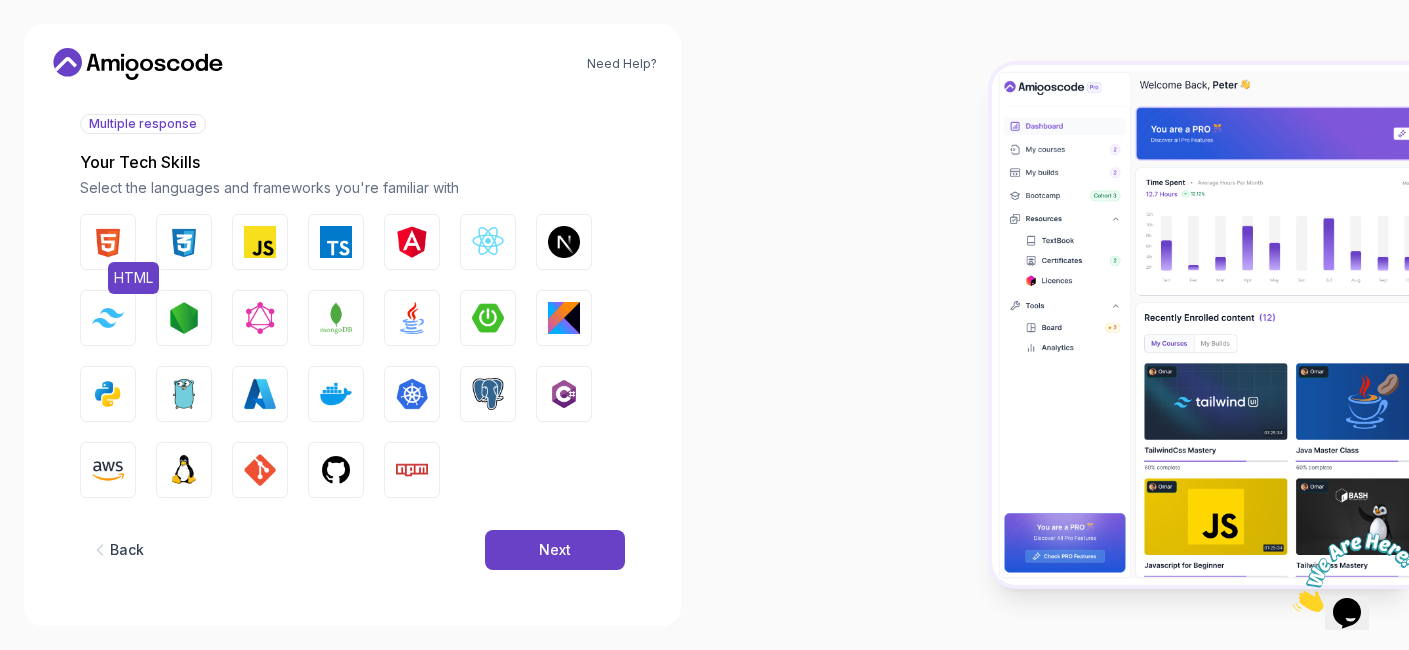 click at bounding box center [108, 242] 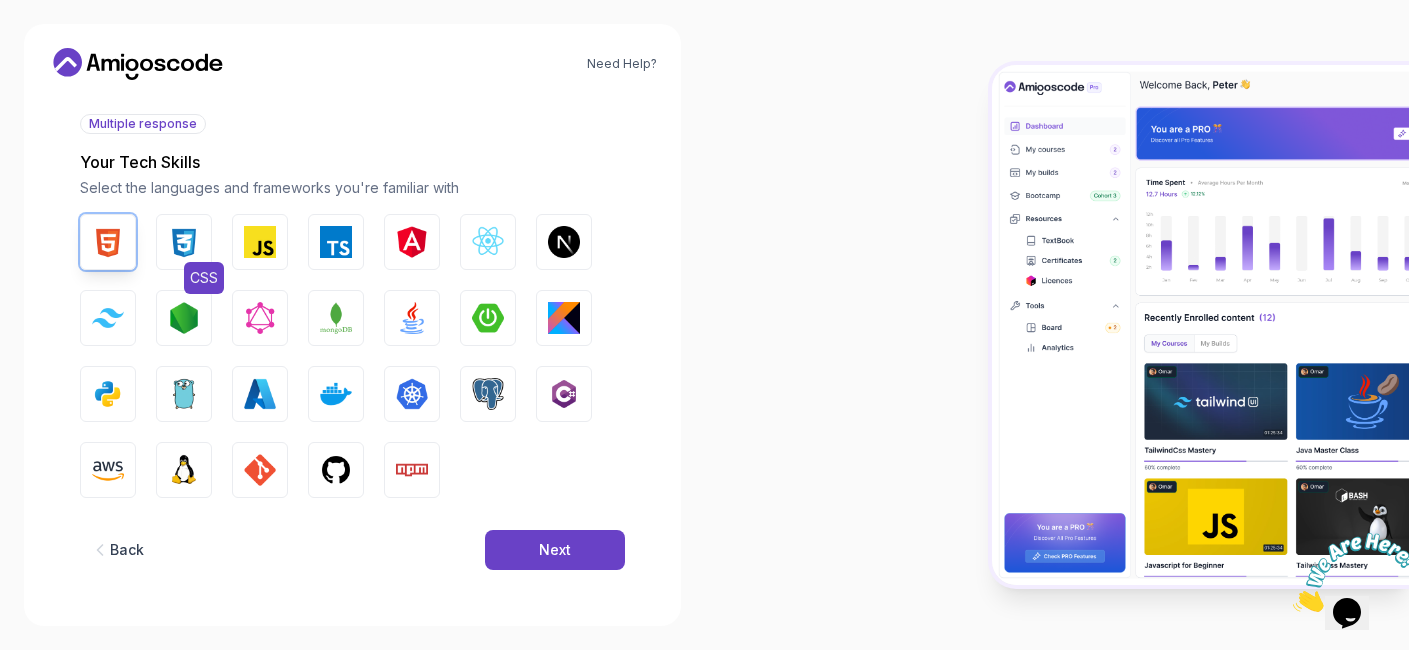 click on "CSS" at bounding box center (184, 242) 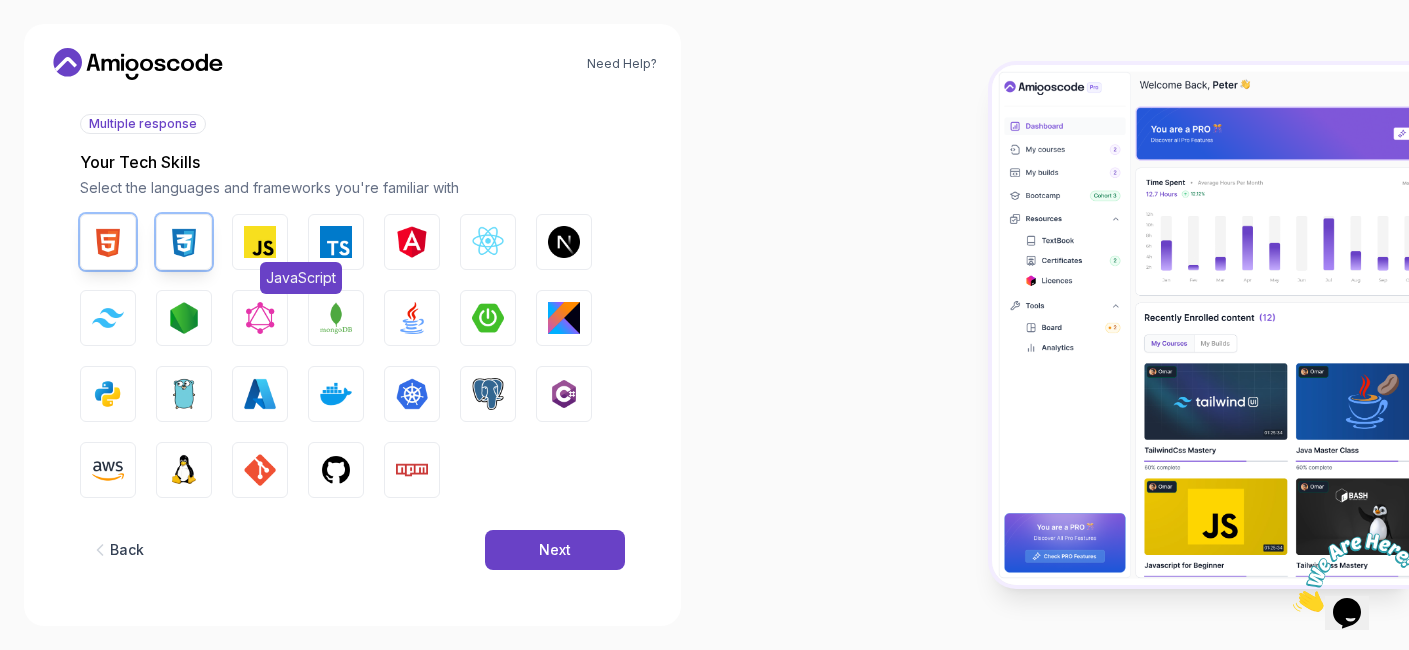 click on "JavaScript" at bounding box center [260, 242] 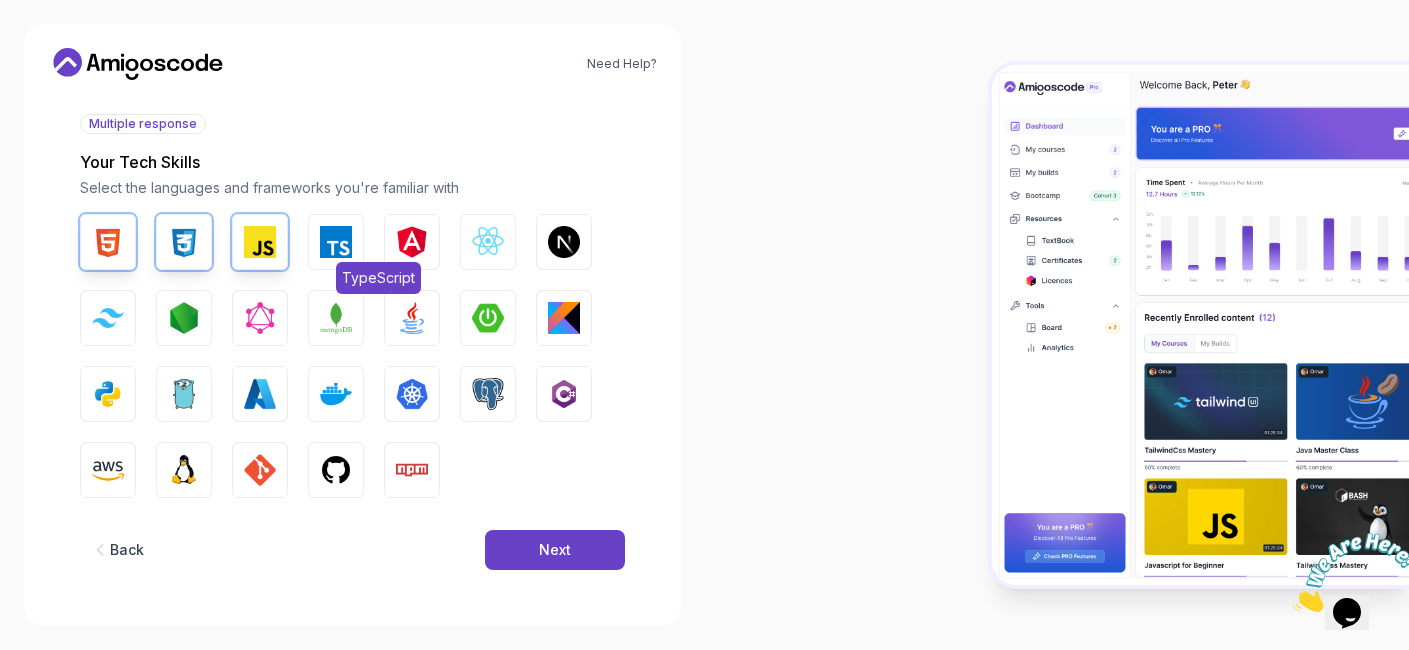 click at bounding box center (336, 242) 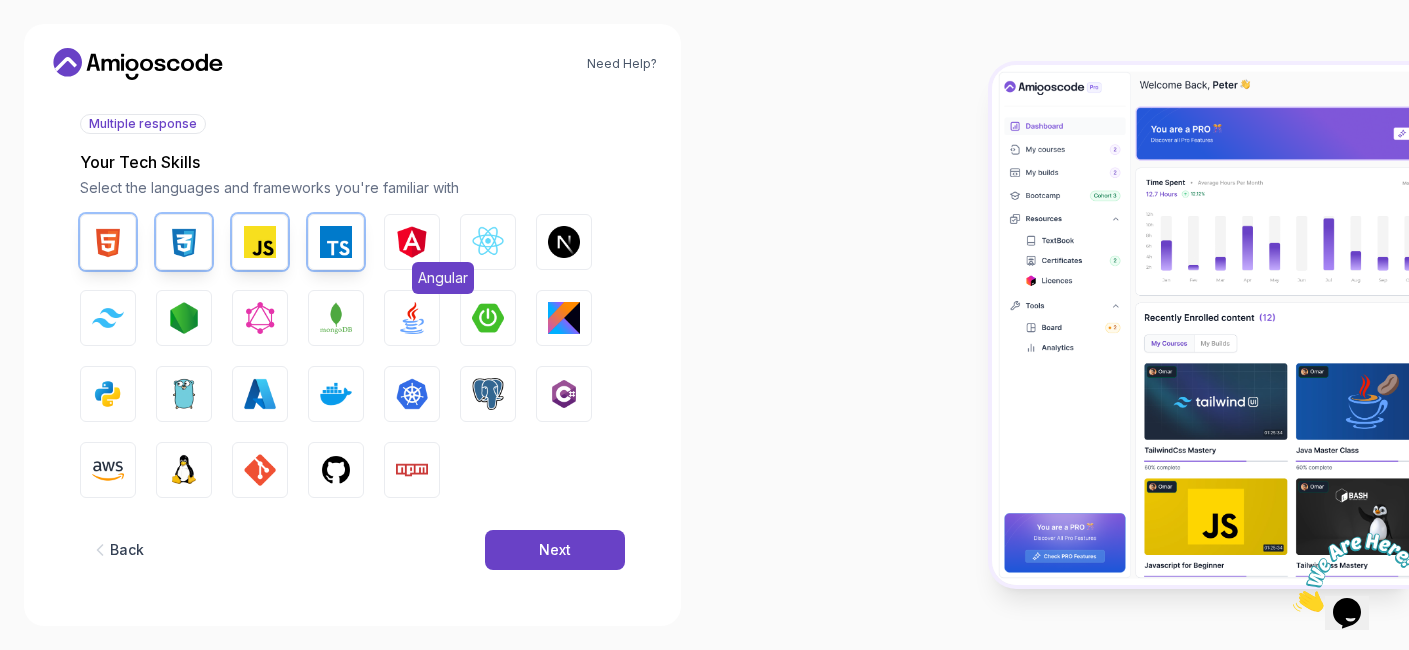 click at bounding box center (412, 242) 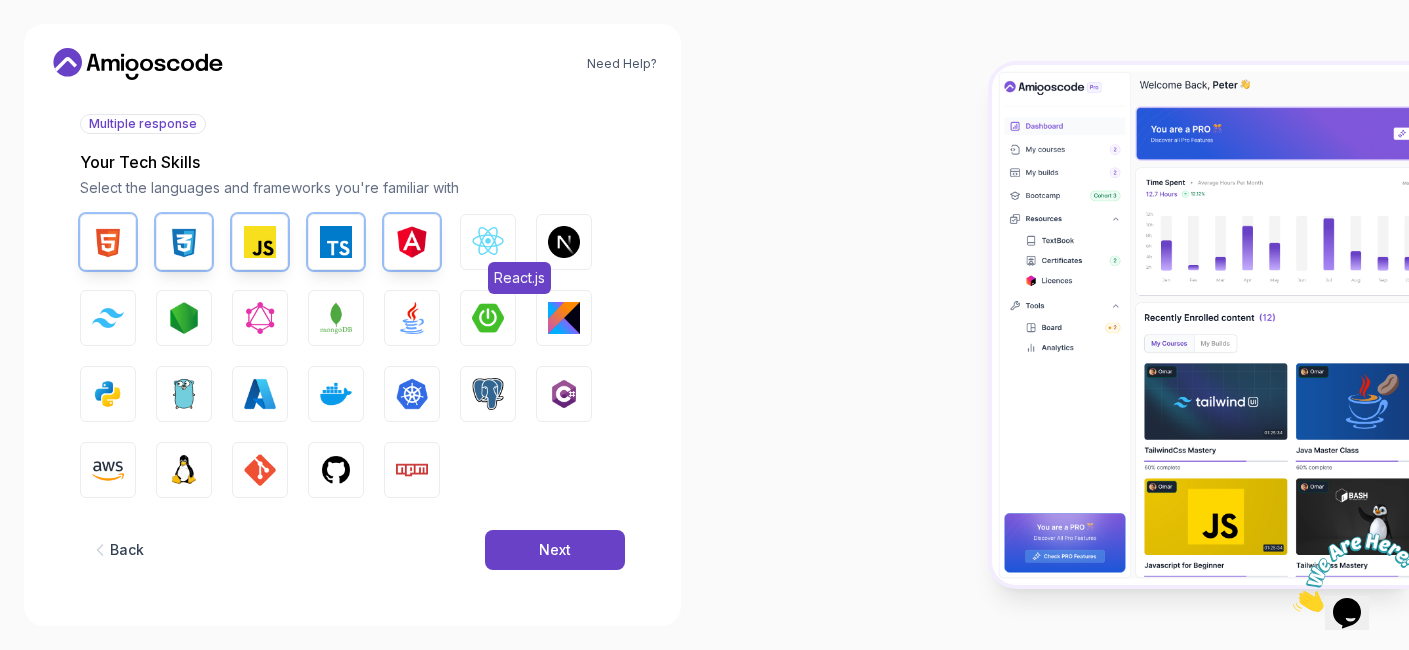 click at bounding box center (488, 242) 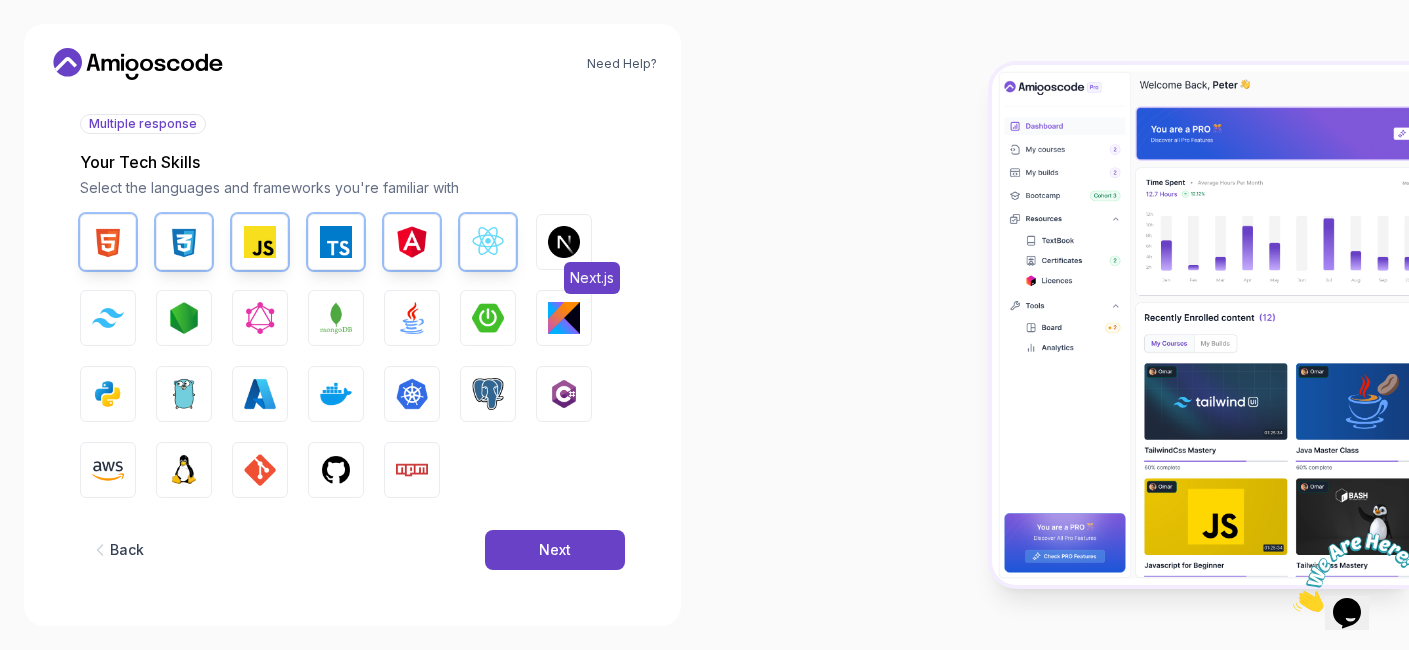 click at bounding box center [564, 242] 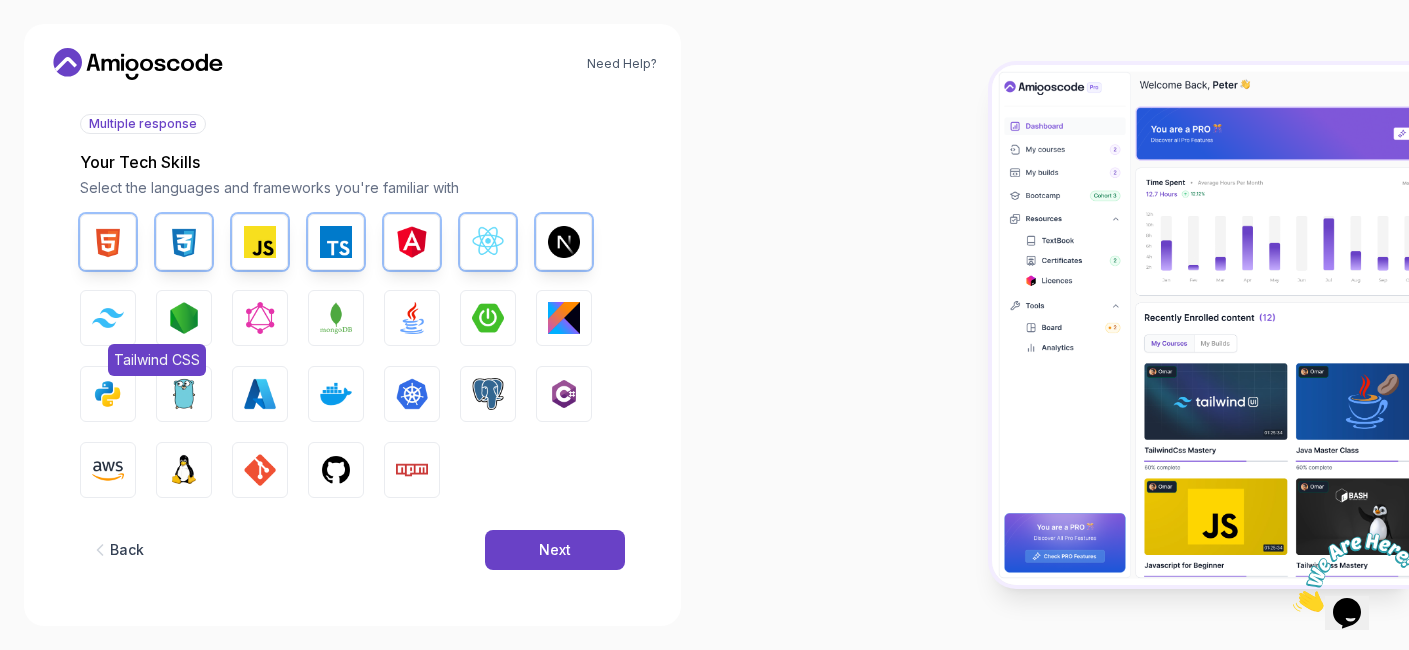 click at bounding box center (108, 317) 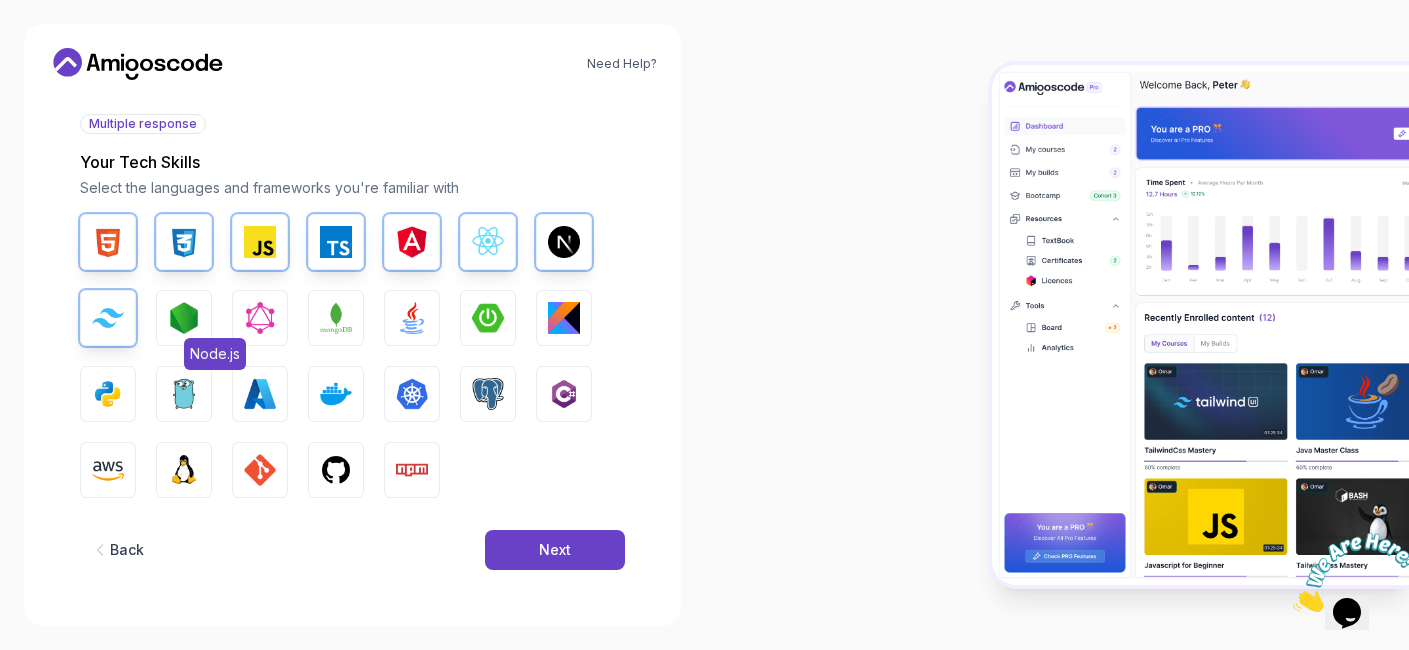 click at bounding box center [184, 318] 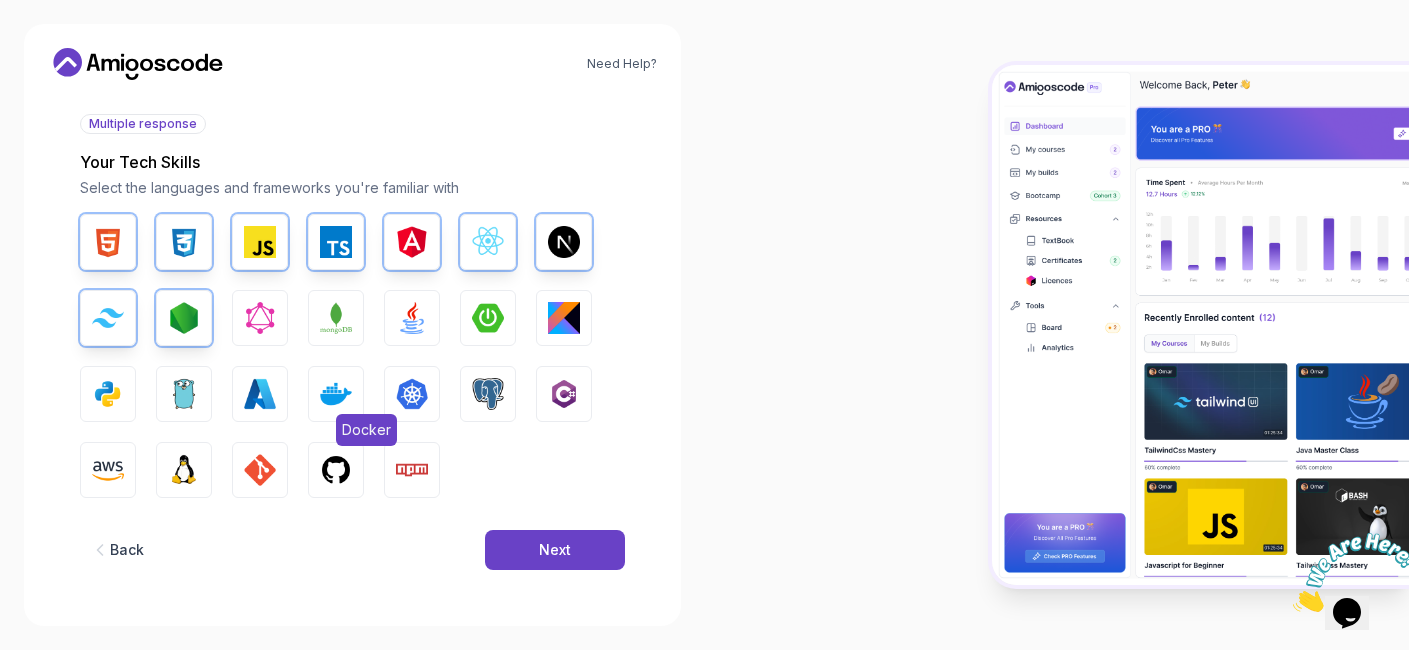 click at bounding box center [336, 394] 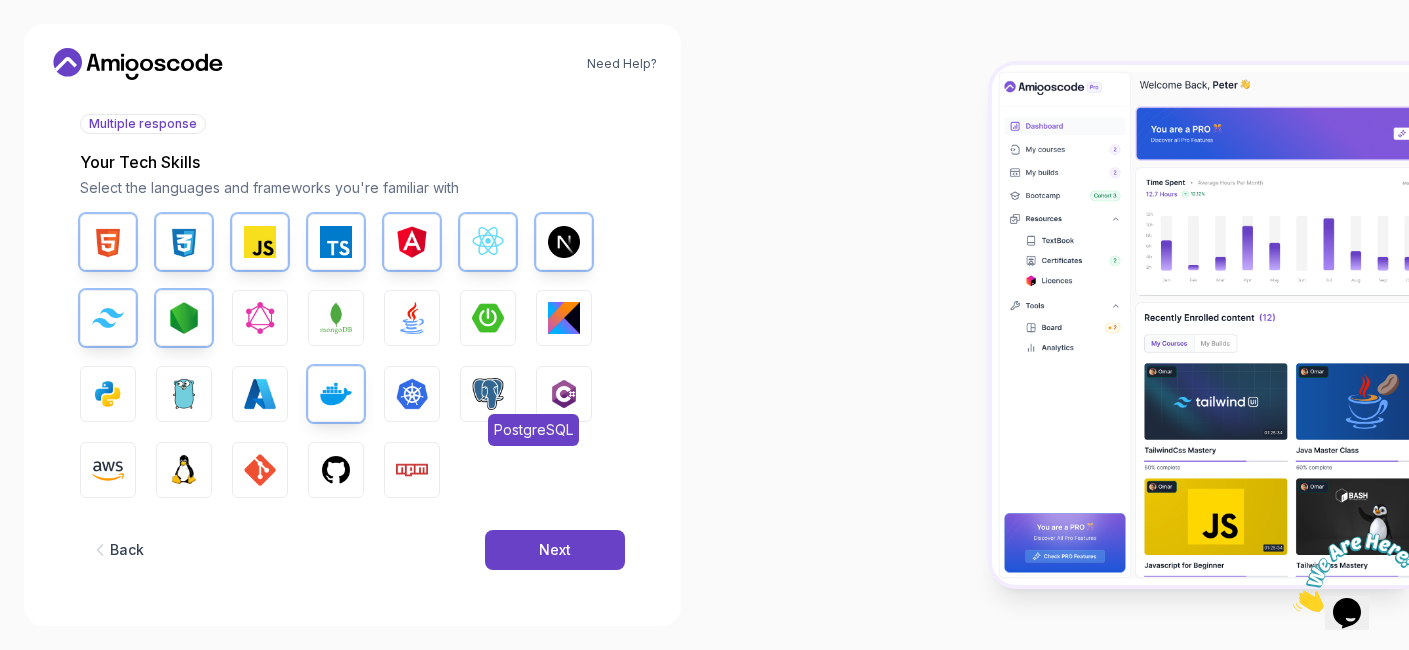 click at bounding box center (488, 394) 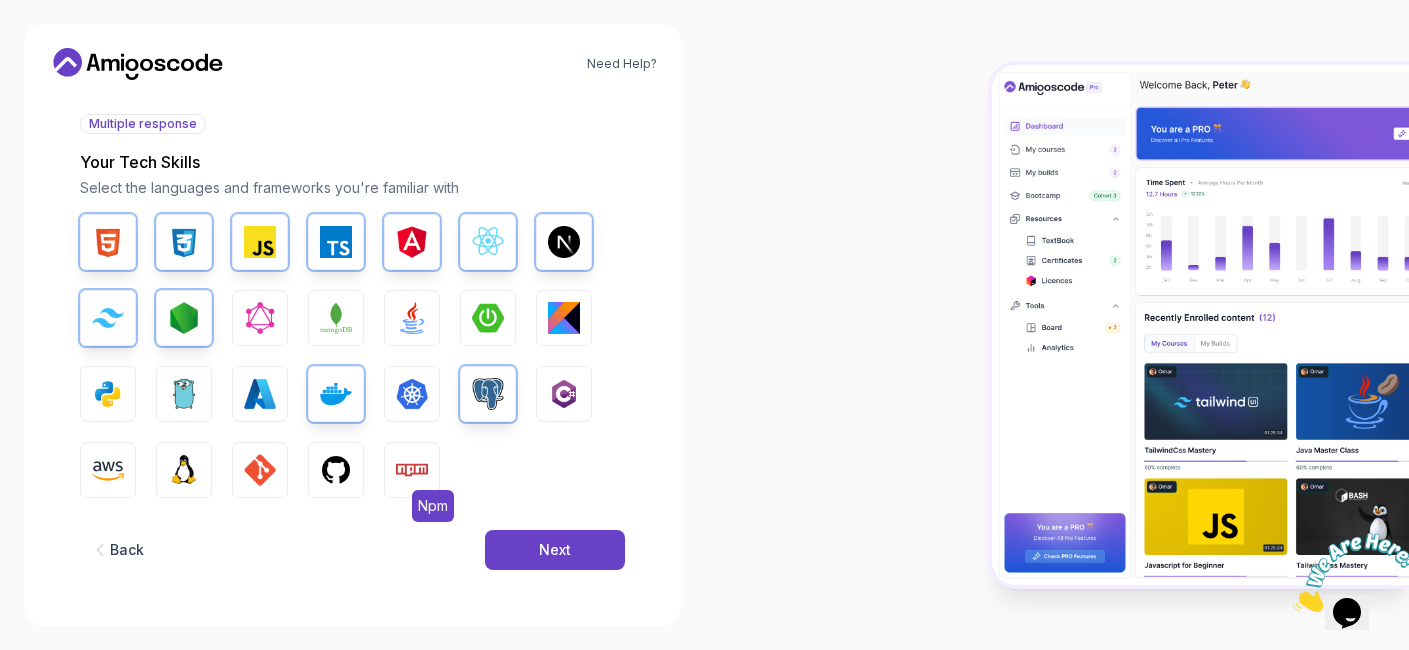 click on "Npm" at bounding box center (412, 470) 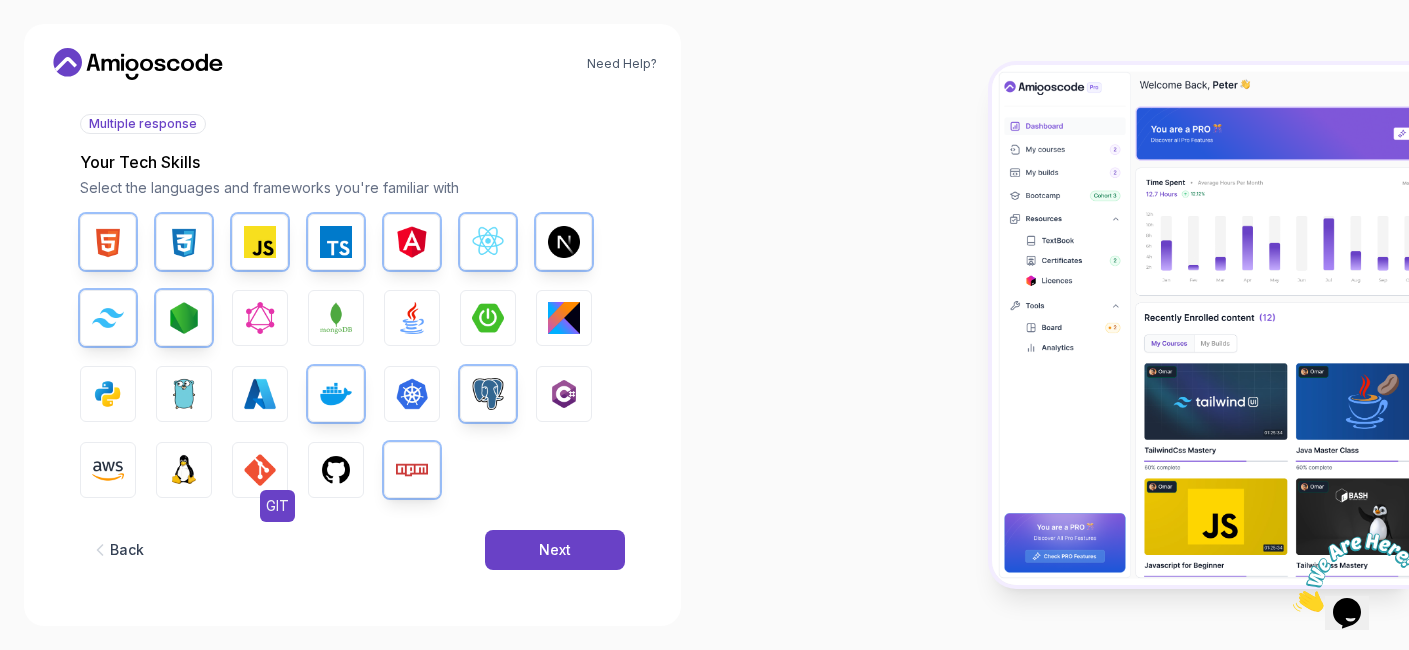 click at bounding box center (260, 470) 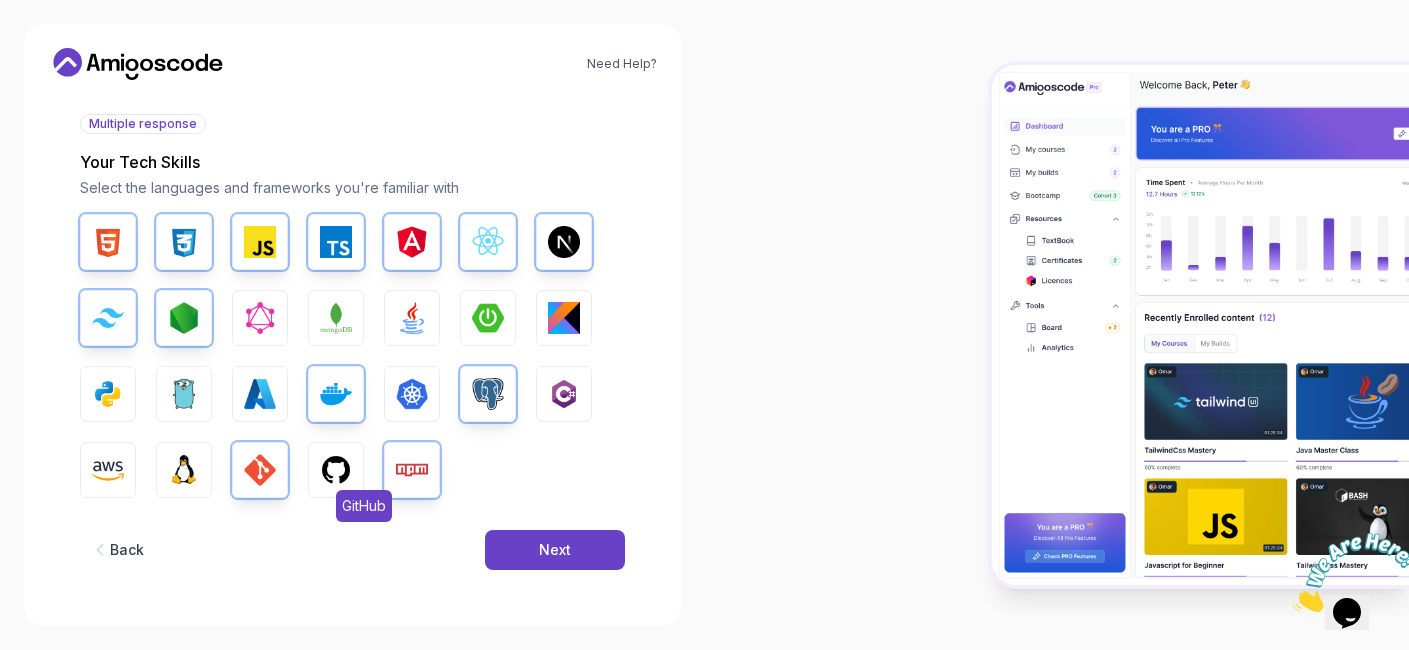 click at bounding box center [336, 470] 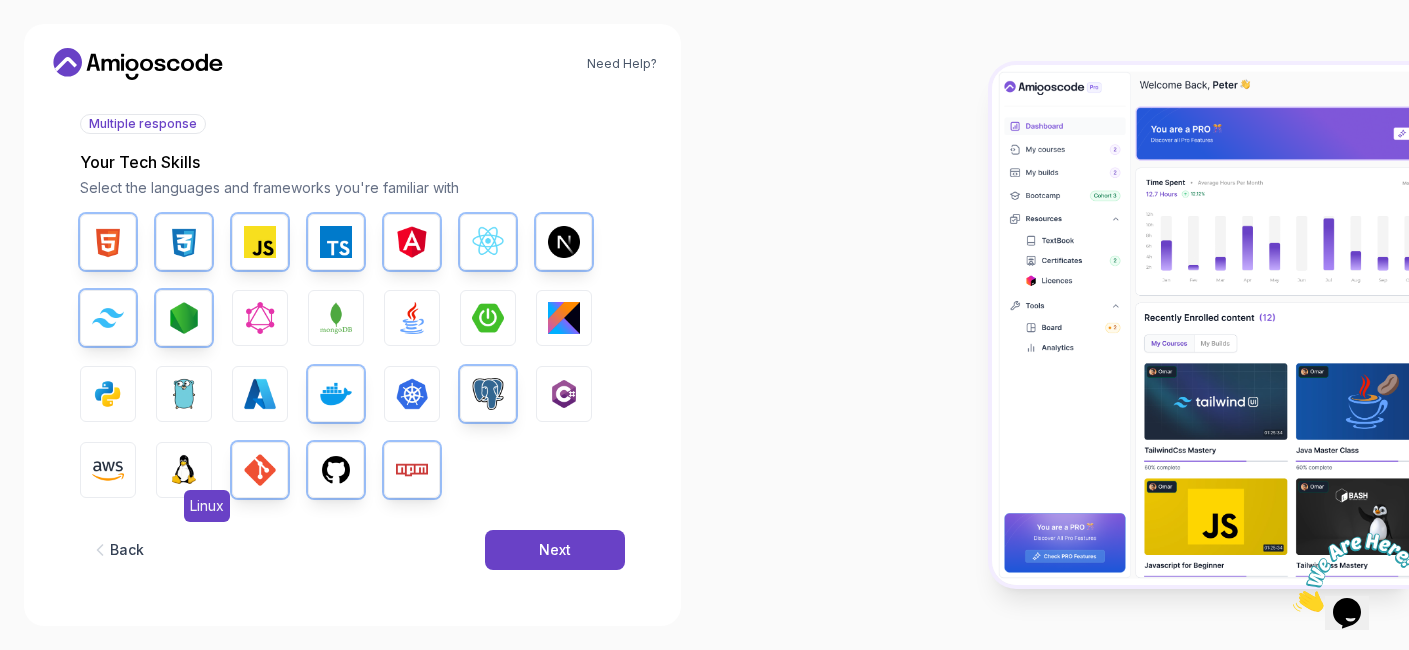 click at bounding box center (184, 470) 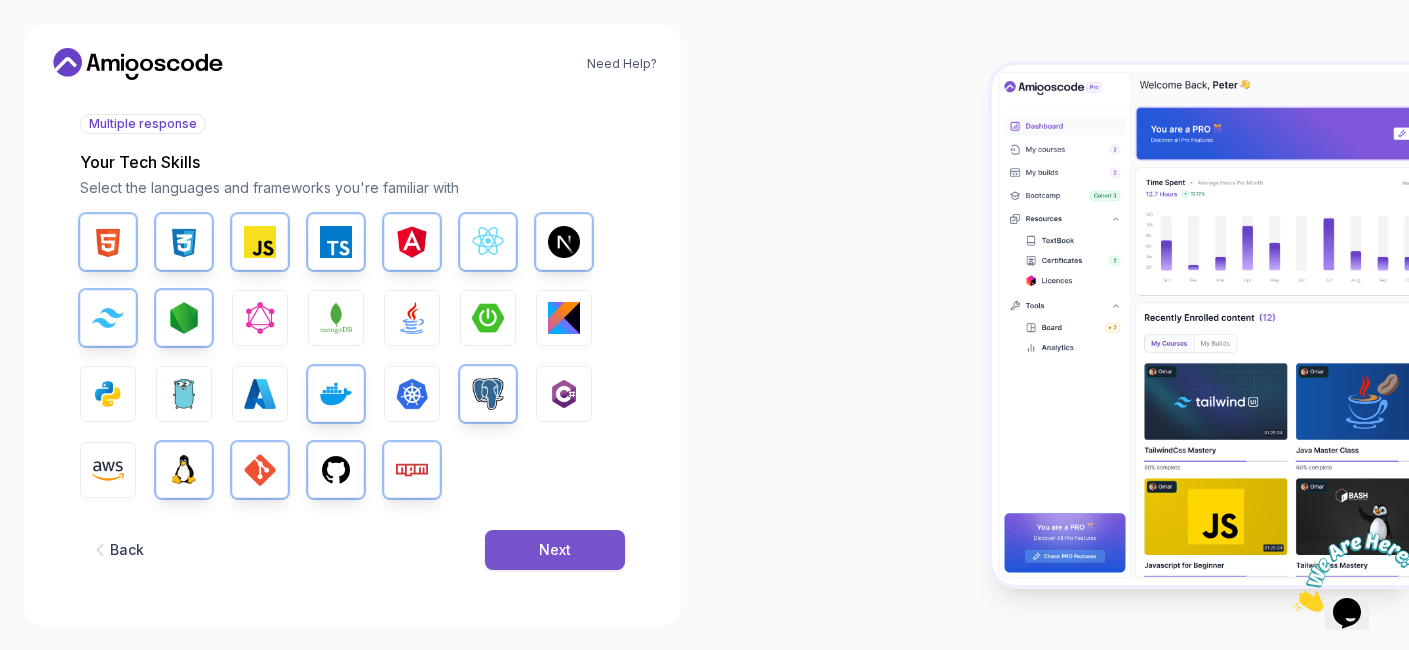click on "Next" at bounding box center [555, 550] 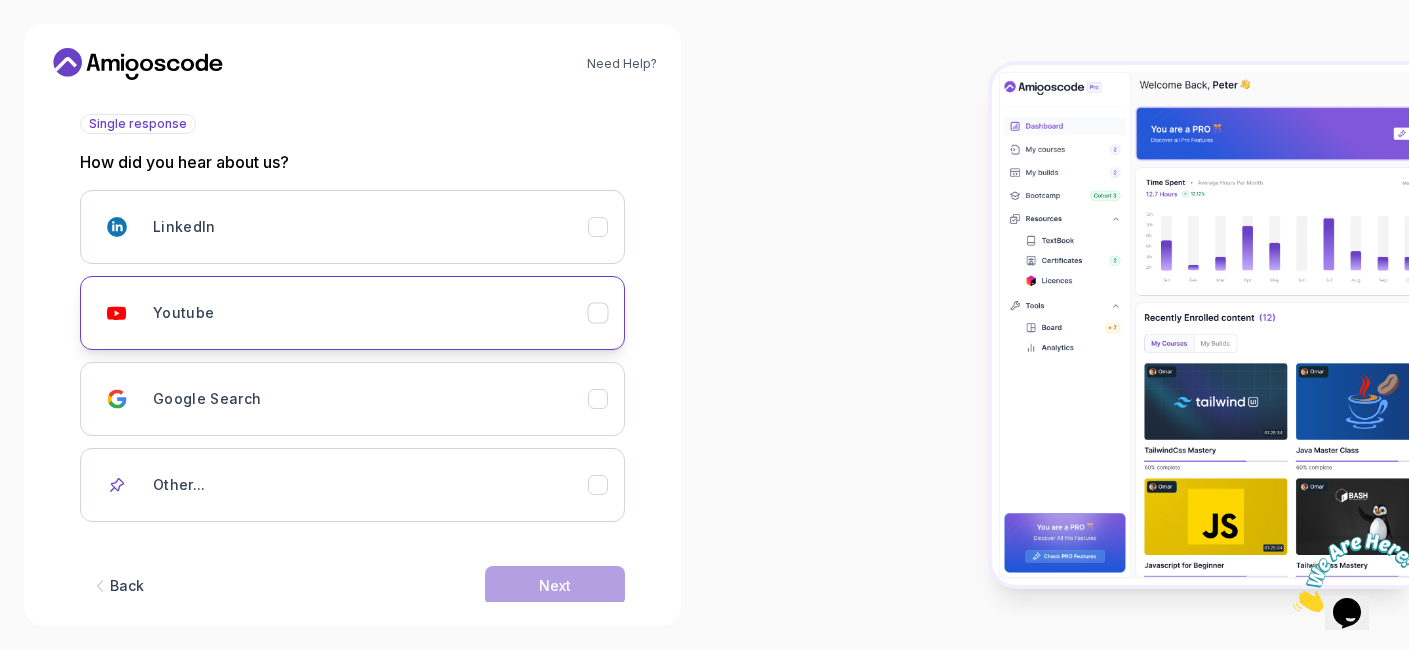 click 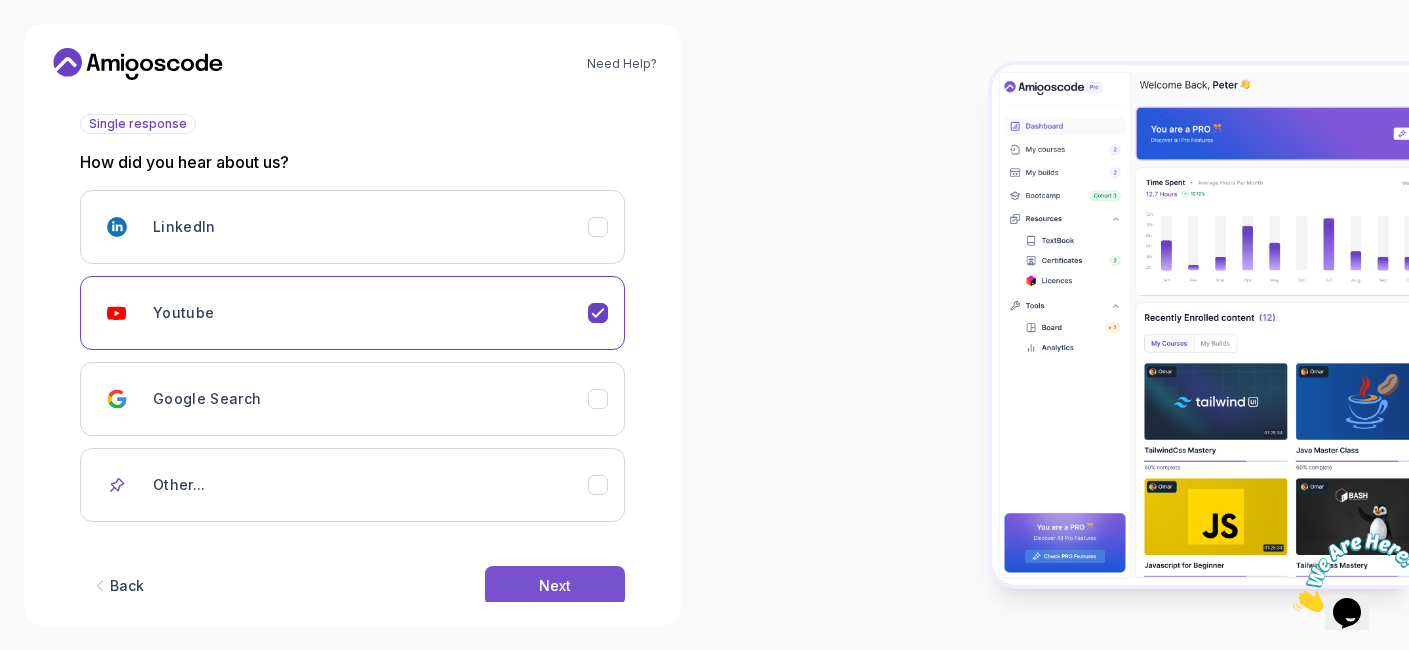 click on "Next" at bounding box center (555, 586) 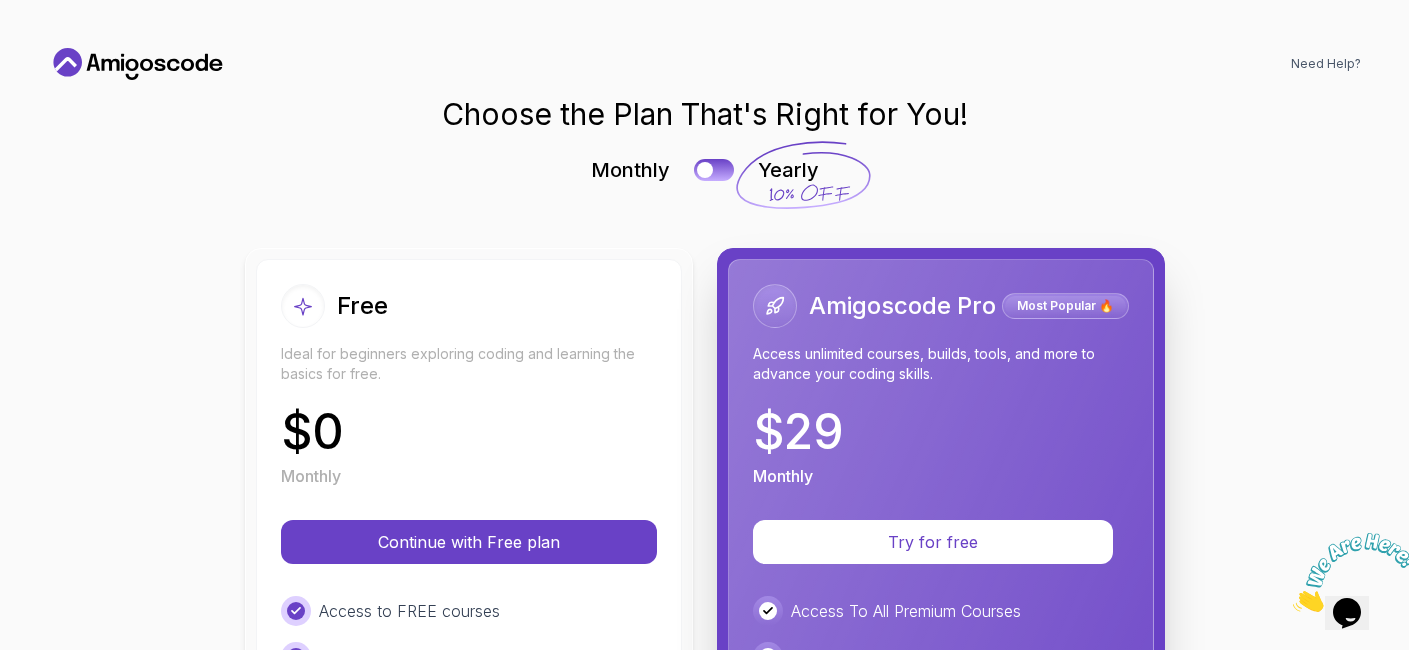 scroll, scrollTop: 0, scrollLeft: 0, axis: both 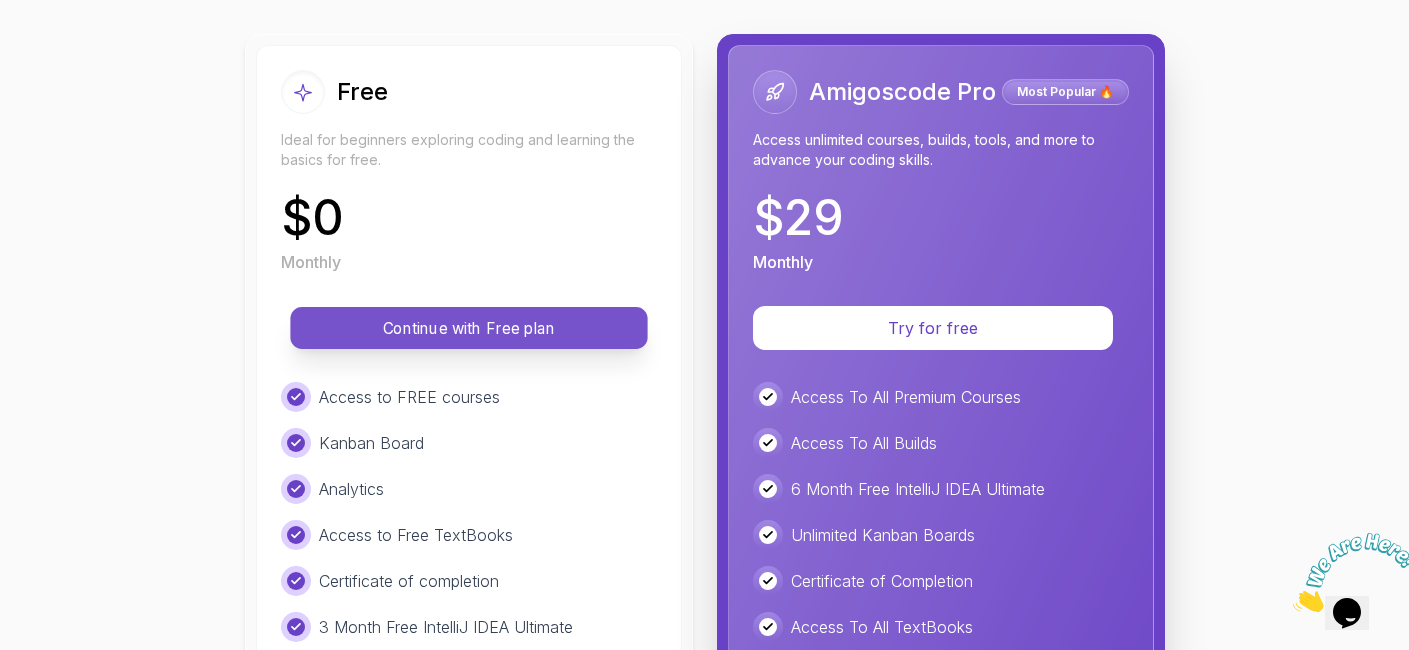 click on "Continue with Free plan" at bounding box center [469, 328] 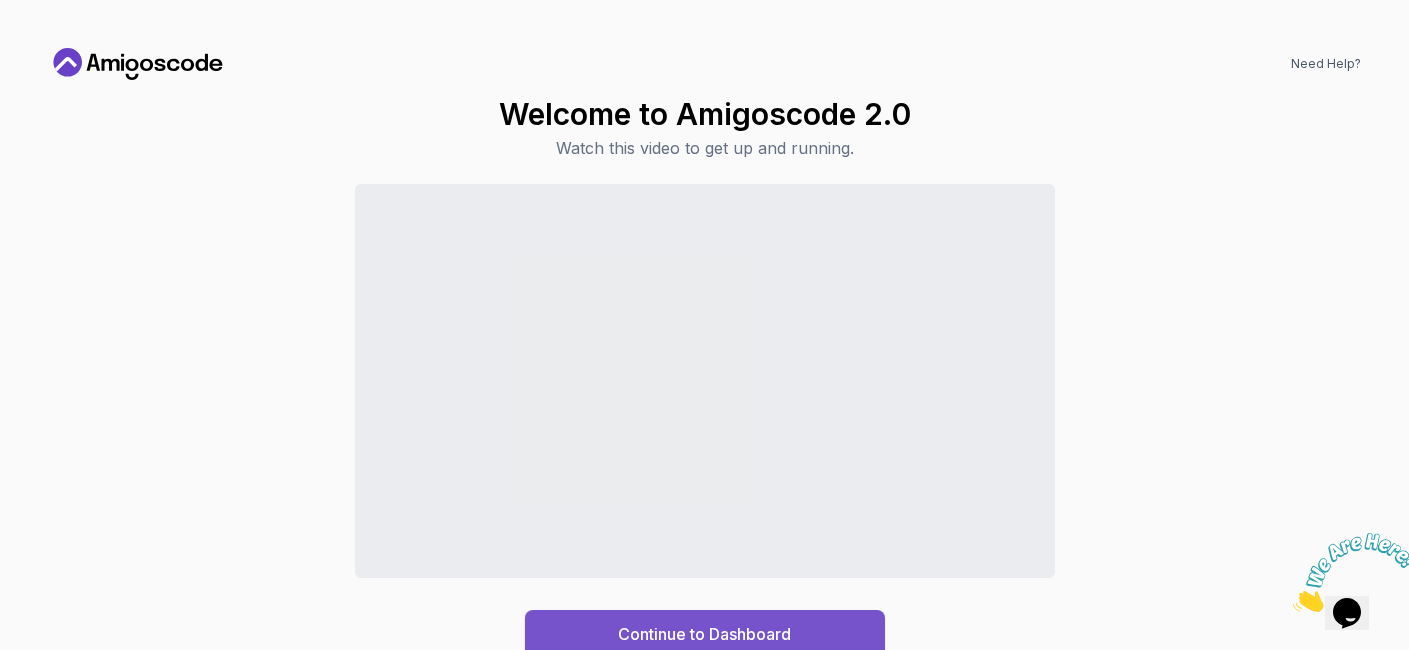 click on "Continue to Dashboard" at bounding box center [705, 634] 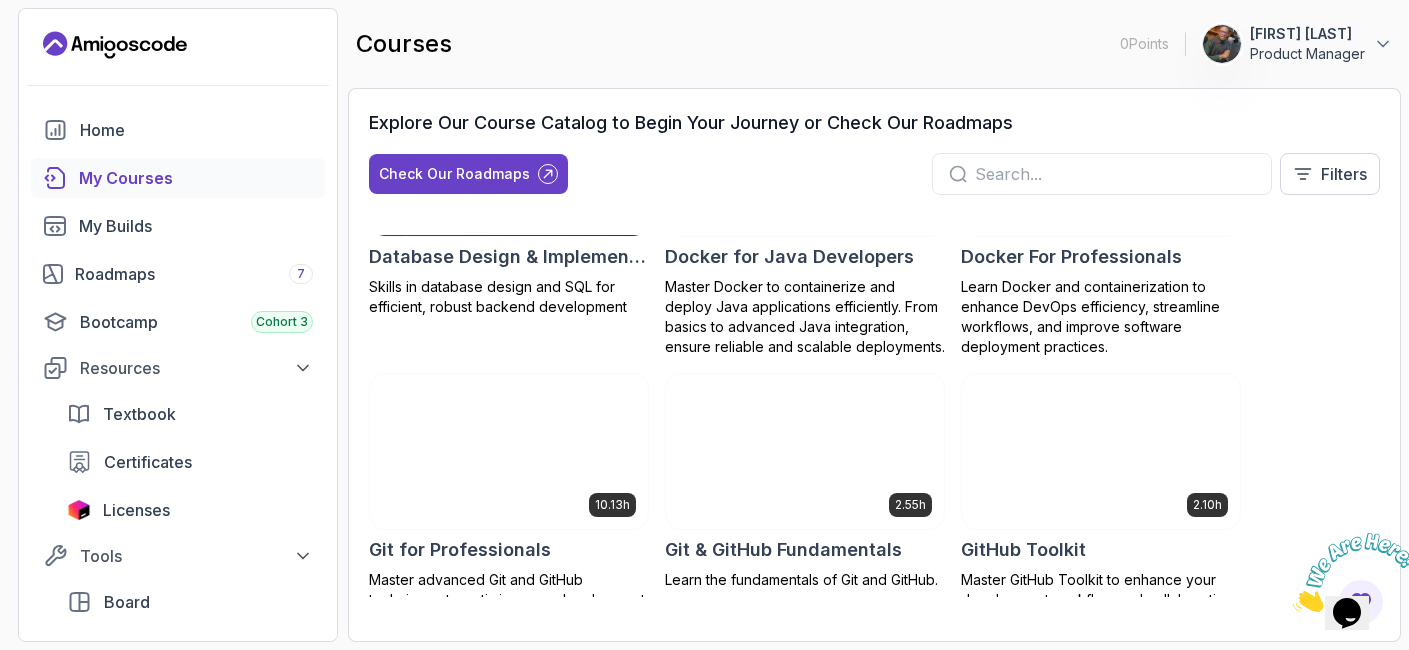 scroll, scrollTop: 0, scrollLeft: 0, axis: both 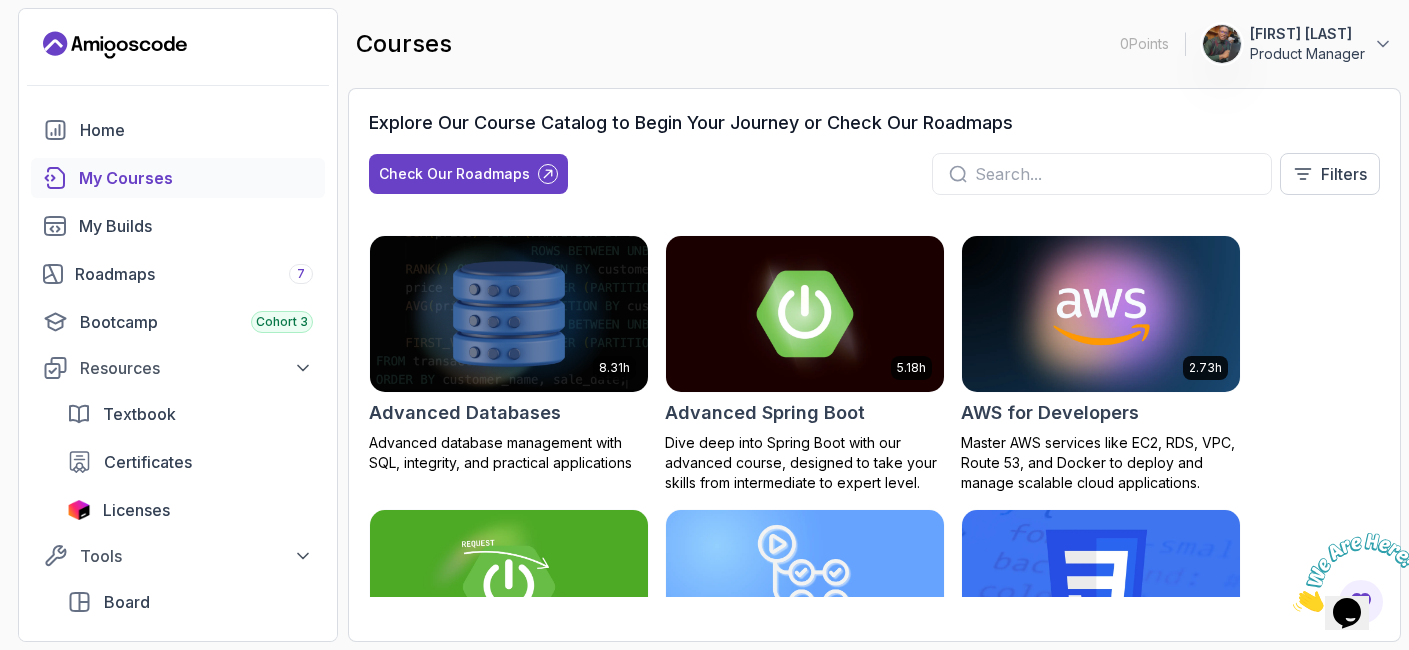 click at bounding box center (805, 313) 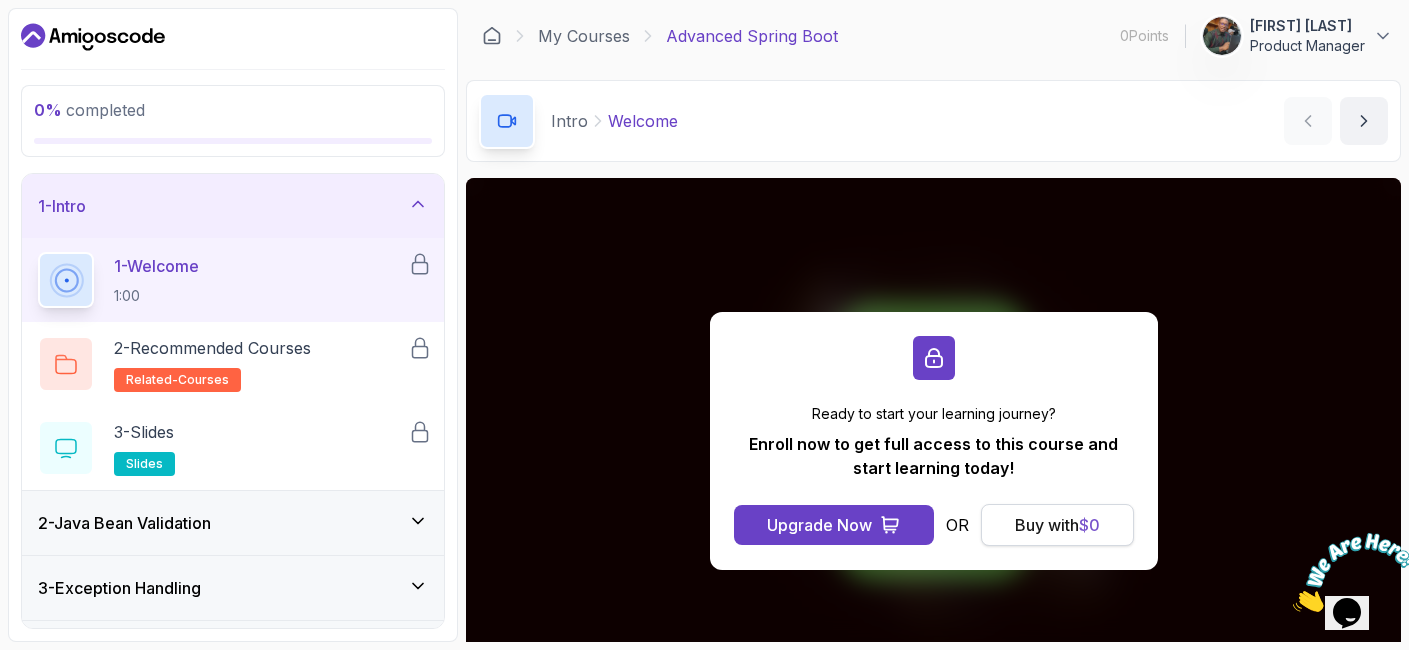 click on "Buy with  $ 0" at bounding box center [1057, 525] 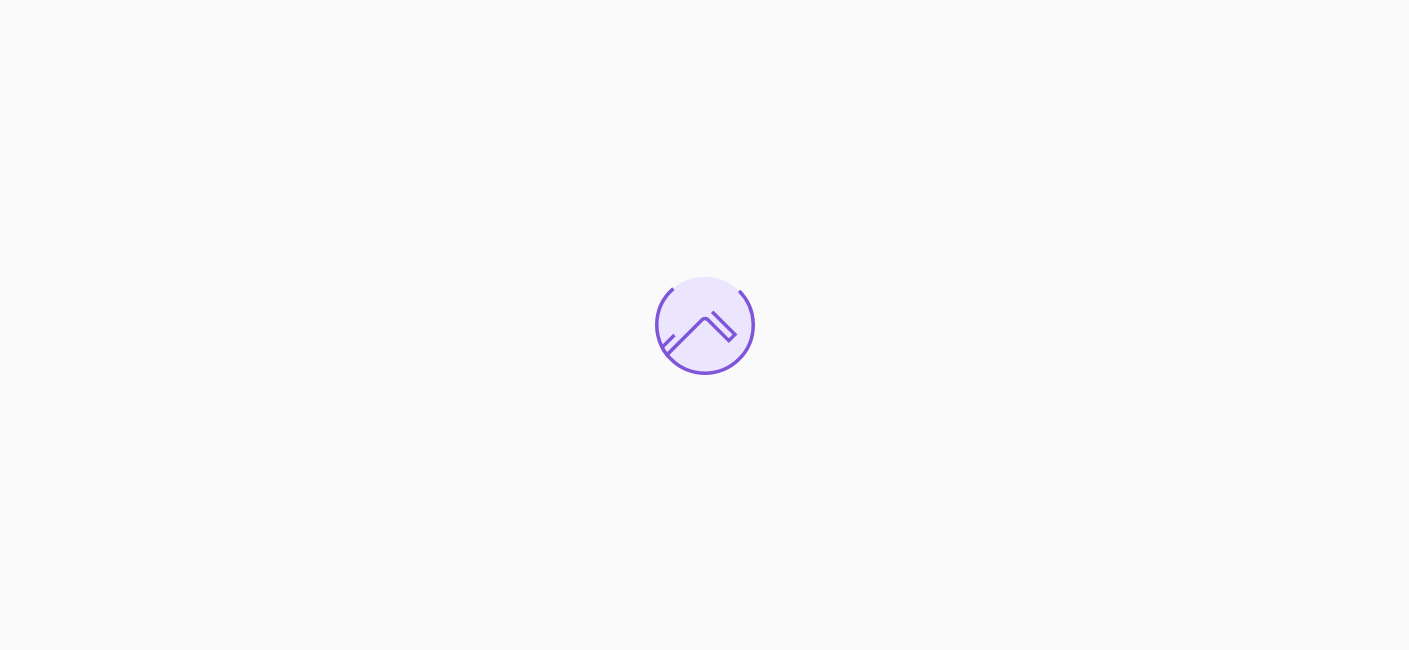 scroll, scrollTop: 0, scrollLeft: 0, axis: both 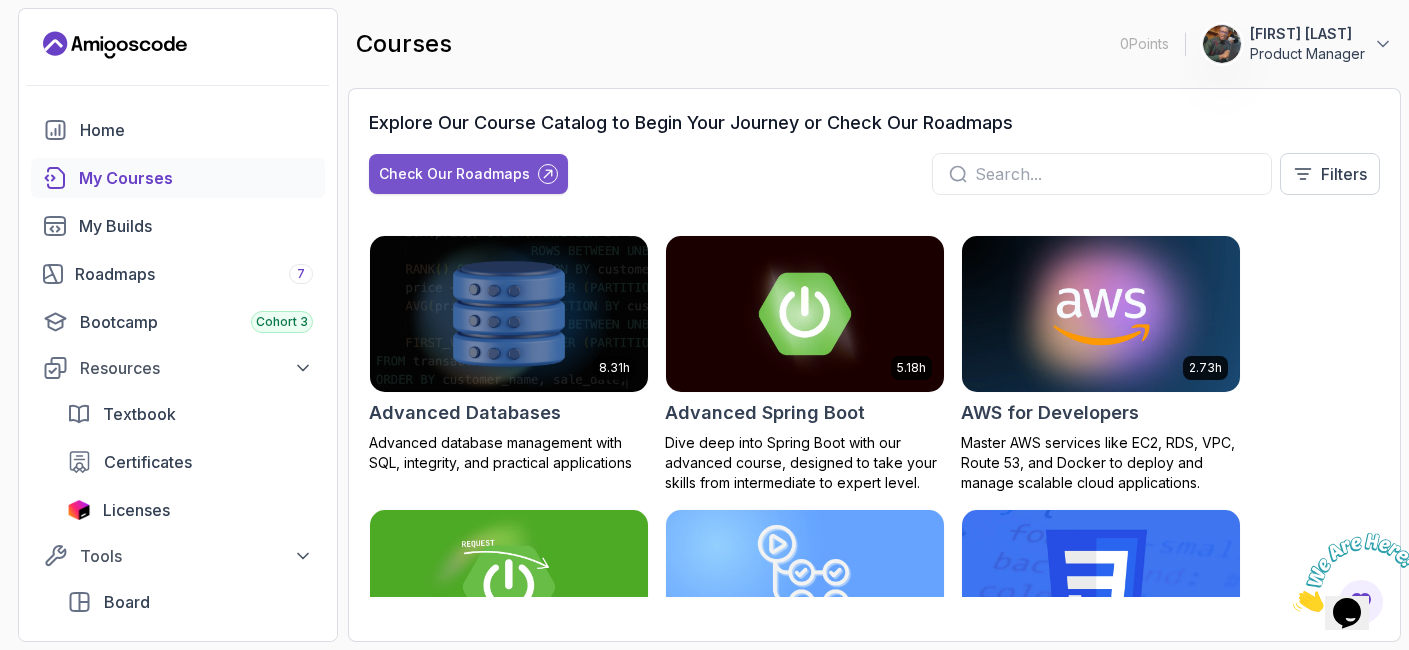 click on "Check Our Roadmaps" at bounding box center (468, 174) 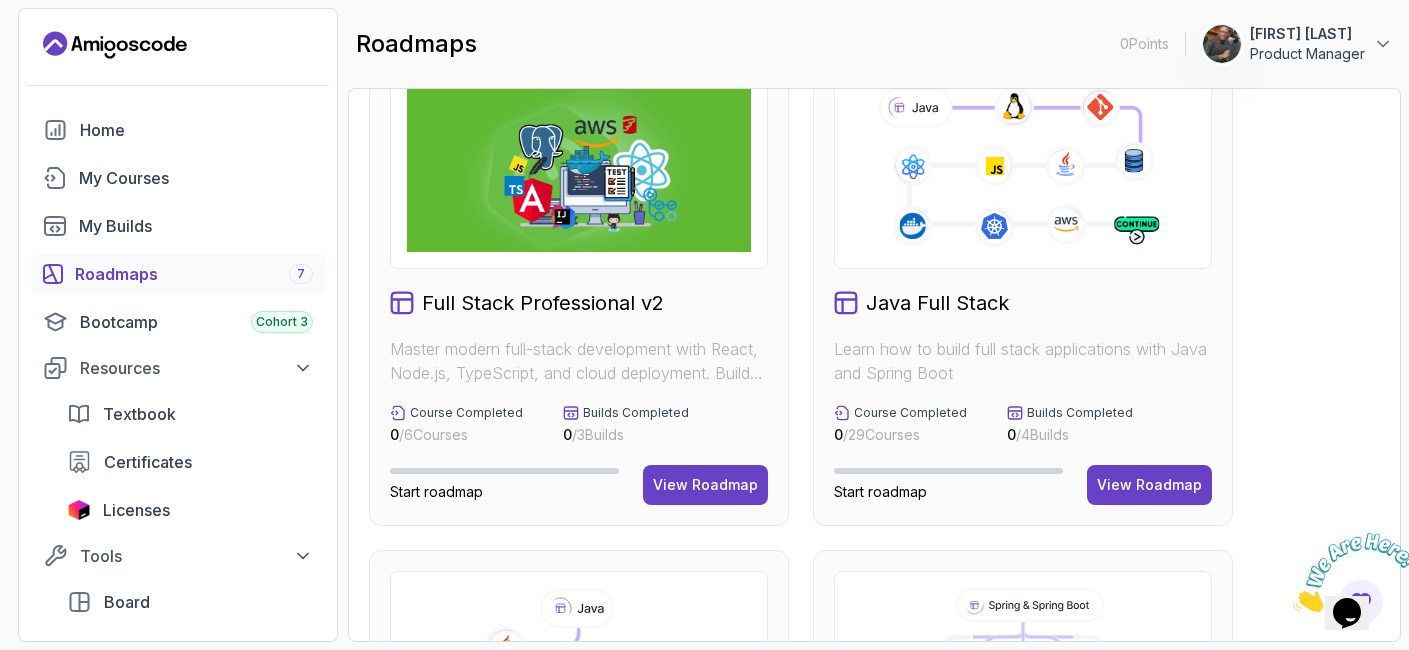 scroll, scrollTop: 57, scrollLeft: 0, axis: vertical 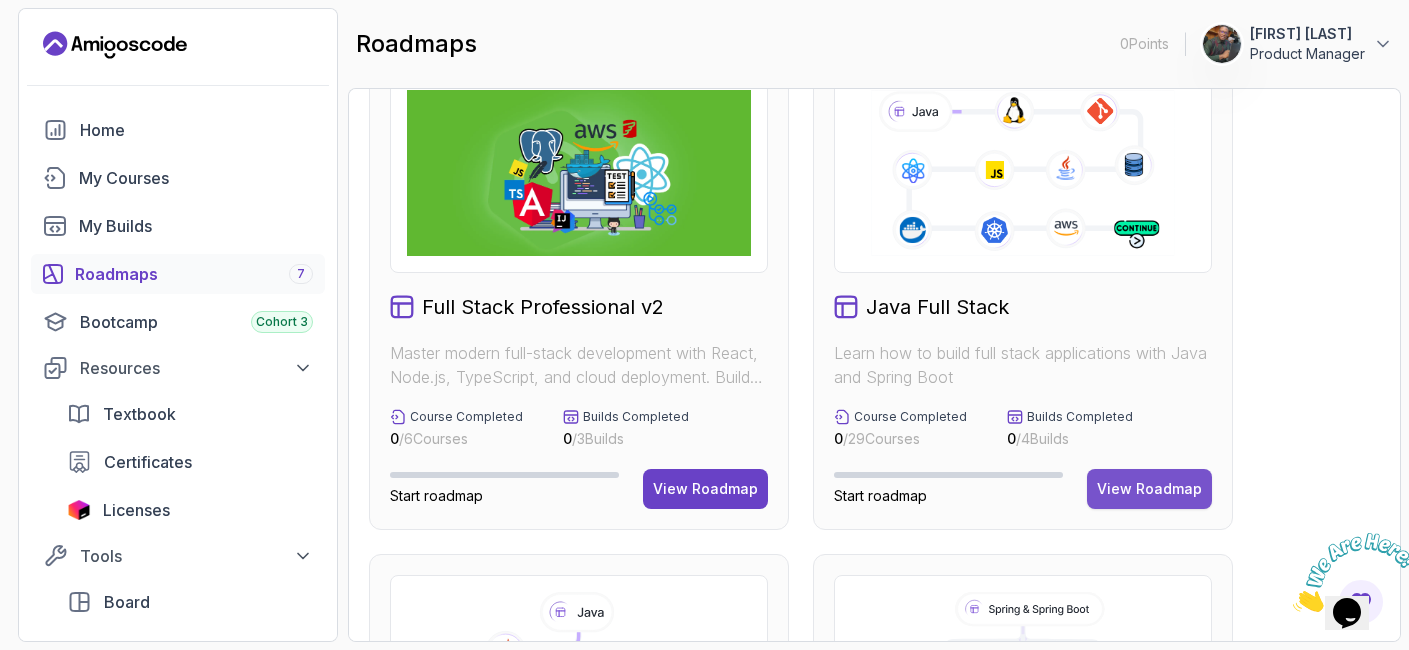click on "View Roadmap" at bounding box center [1149, 489] 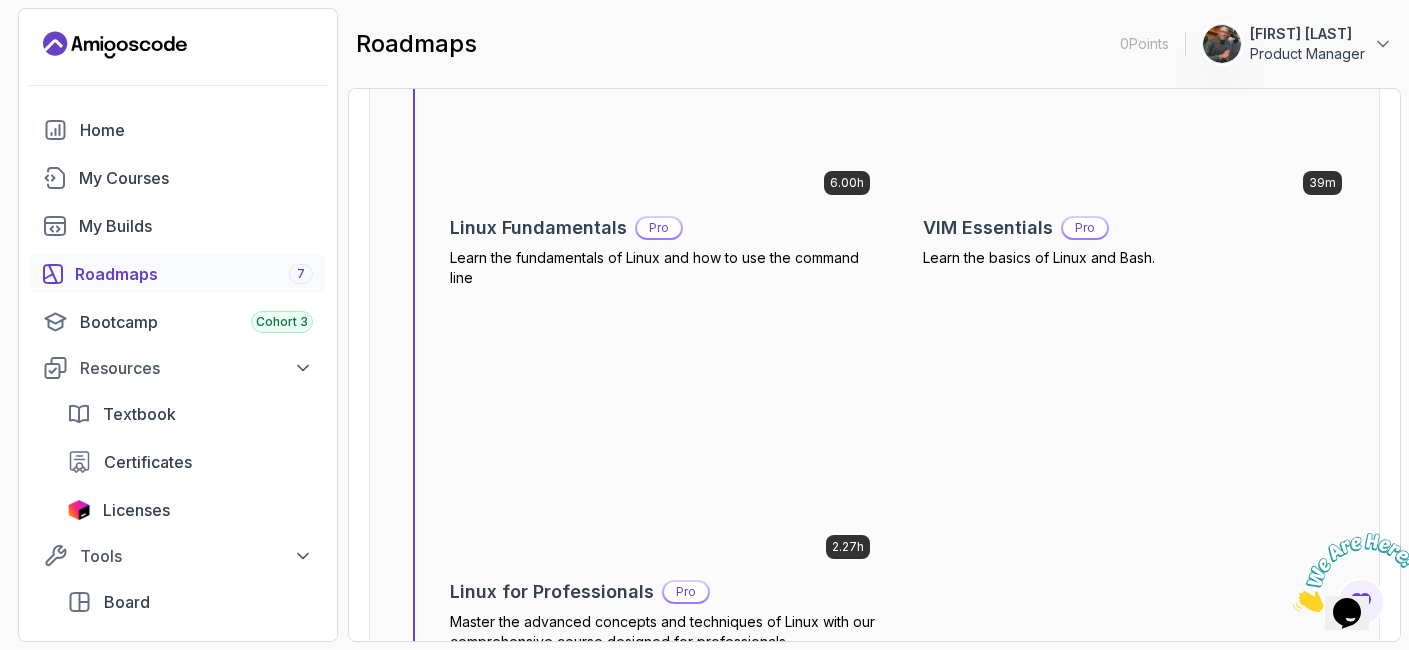 scroll, scrollTop: 1118, scrollLeft: 0, axis: vertical 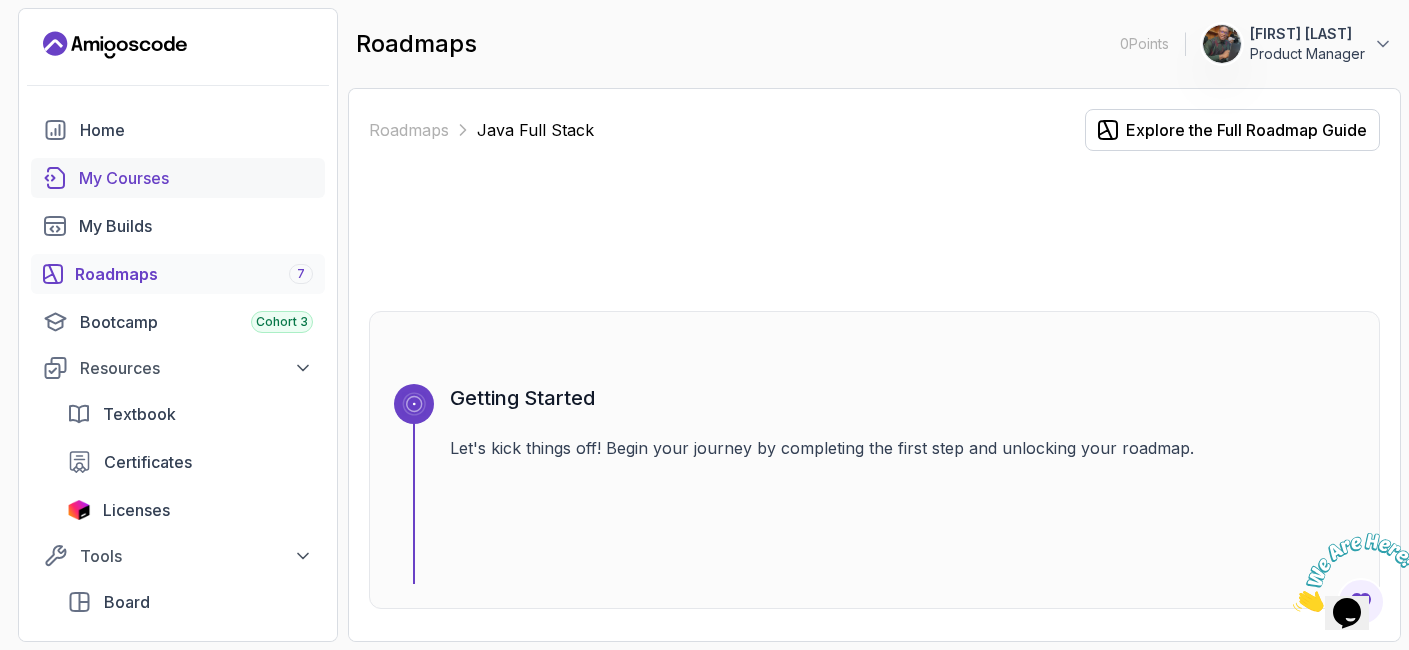 click on "My Courses" at bounding box center [196, 178] 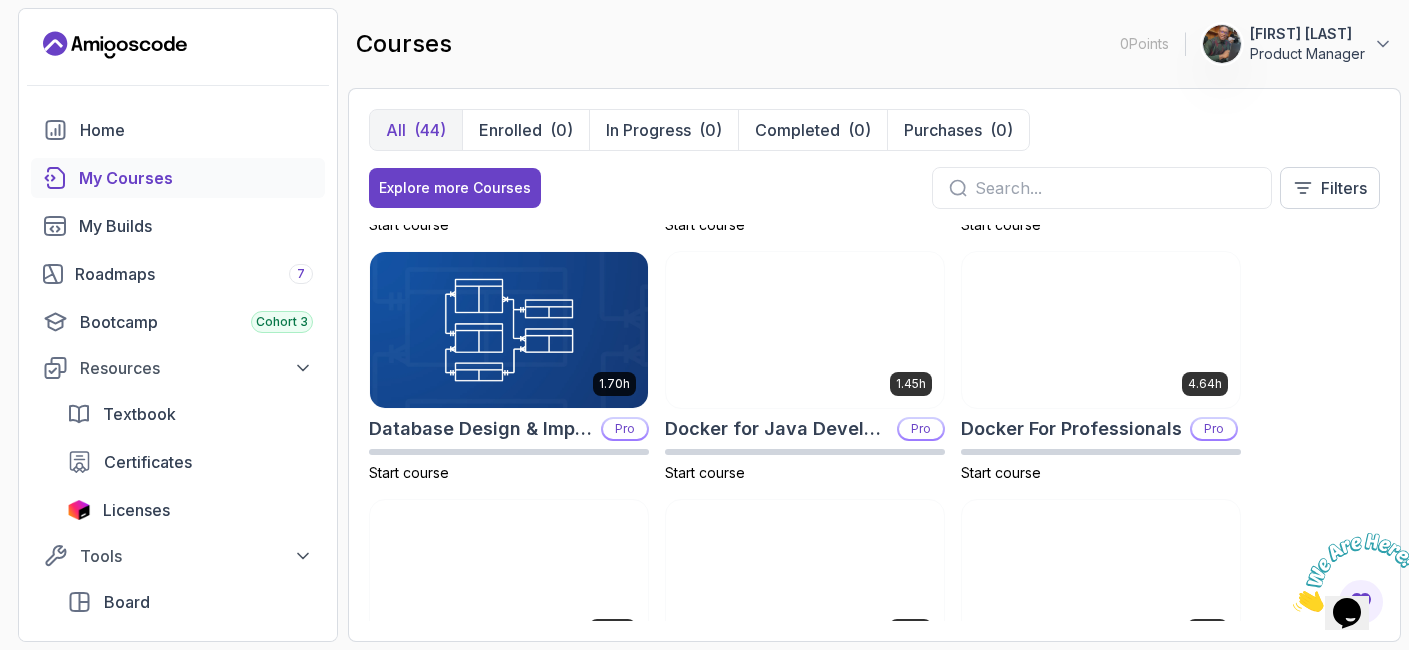 scroll, scrollTop: 484, scrollLeft: 0, axis: vertical 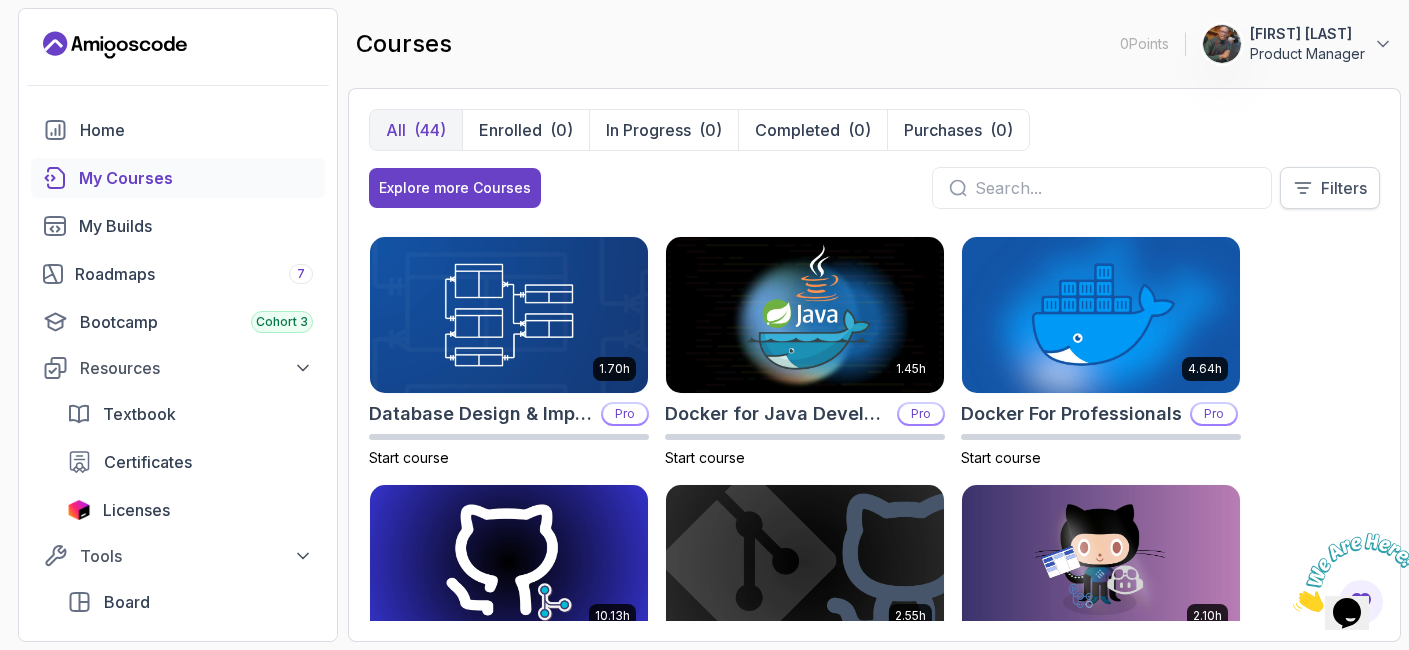 click on "Filters" at bounding box center [1330, 188] 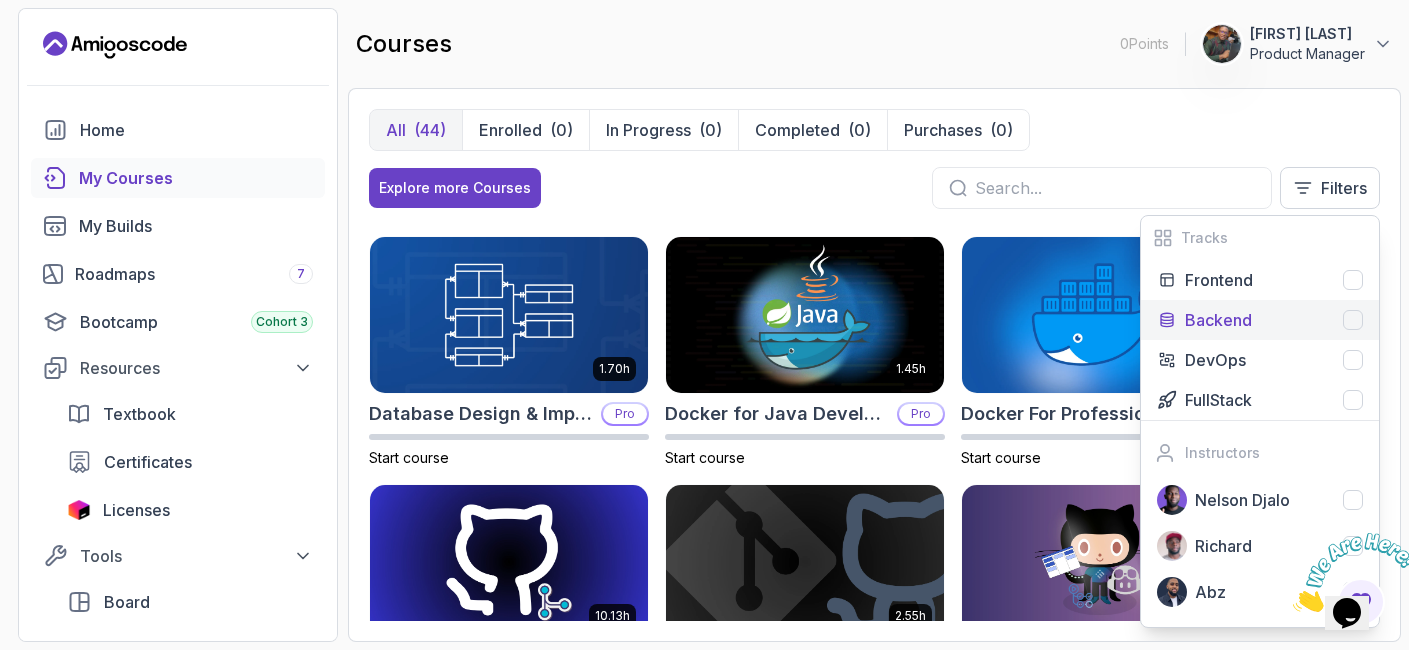 click at bounding box center [1353, 320] 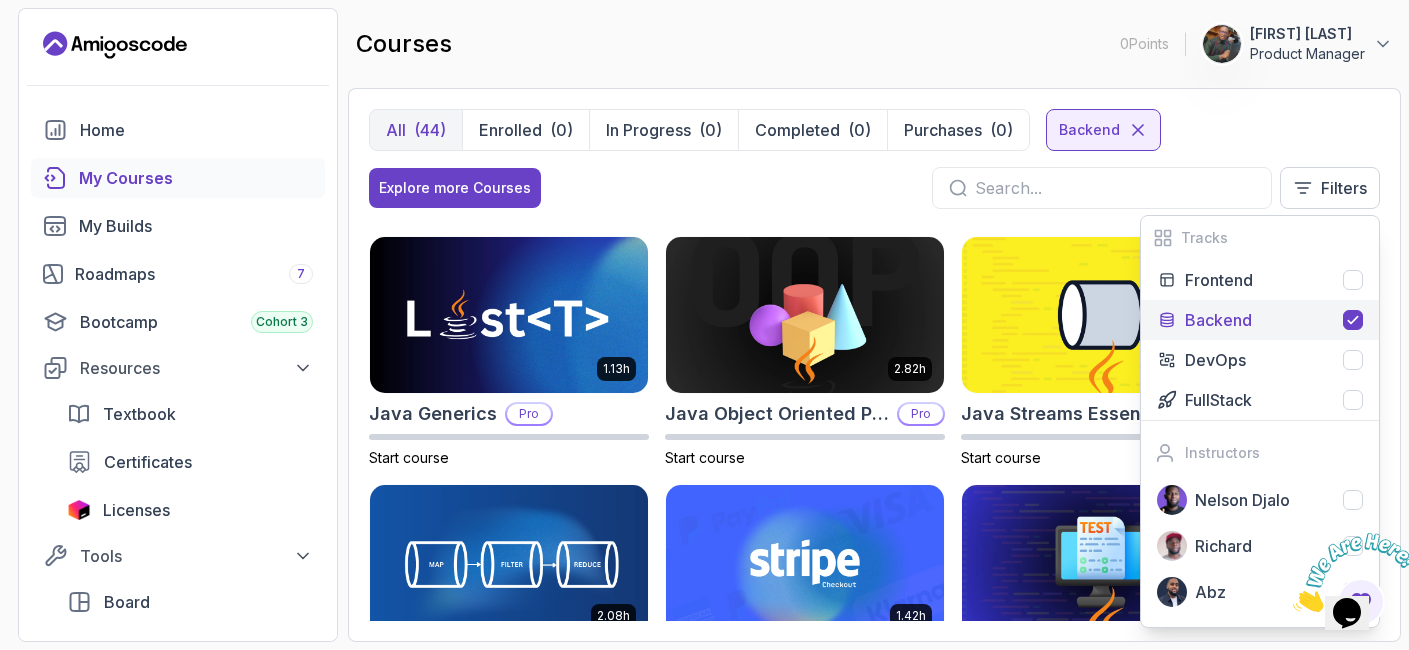 click 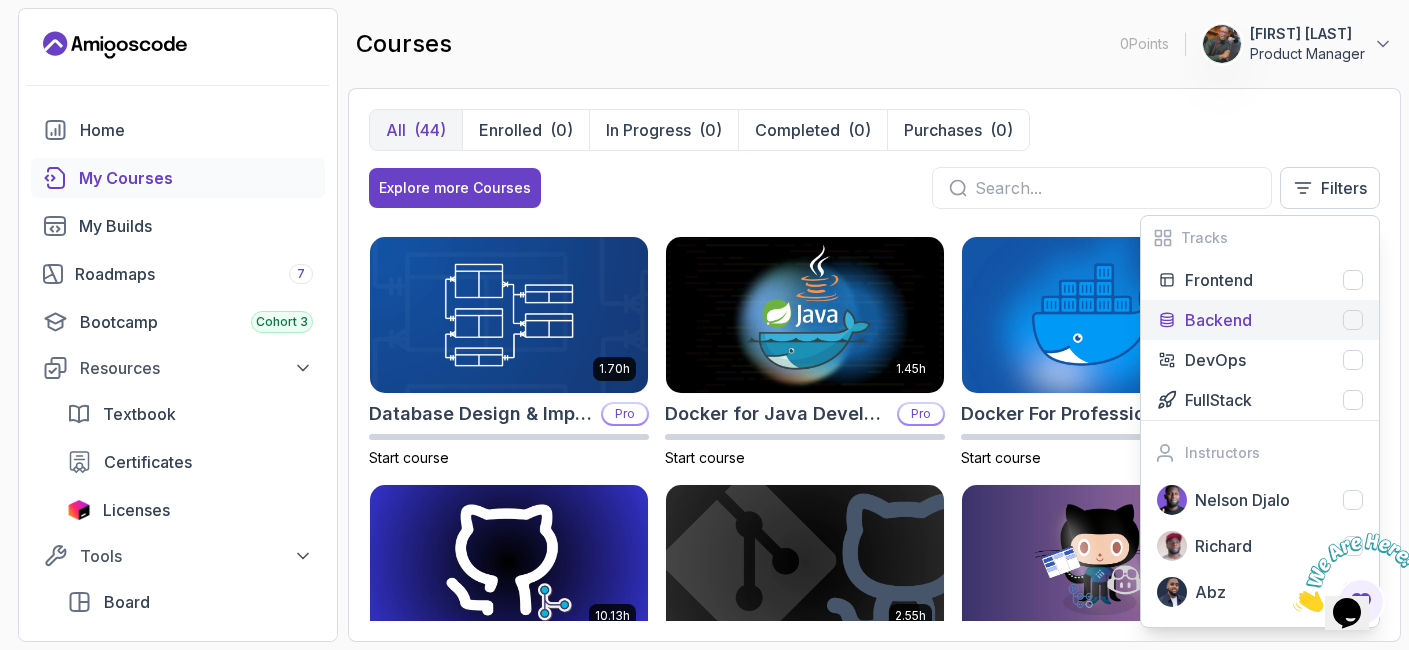 click on "All (44) Enrolled (0) In Progress (0) Completed (0) Purchases (0)" at bounding box center [874, 130] 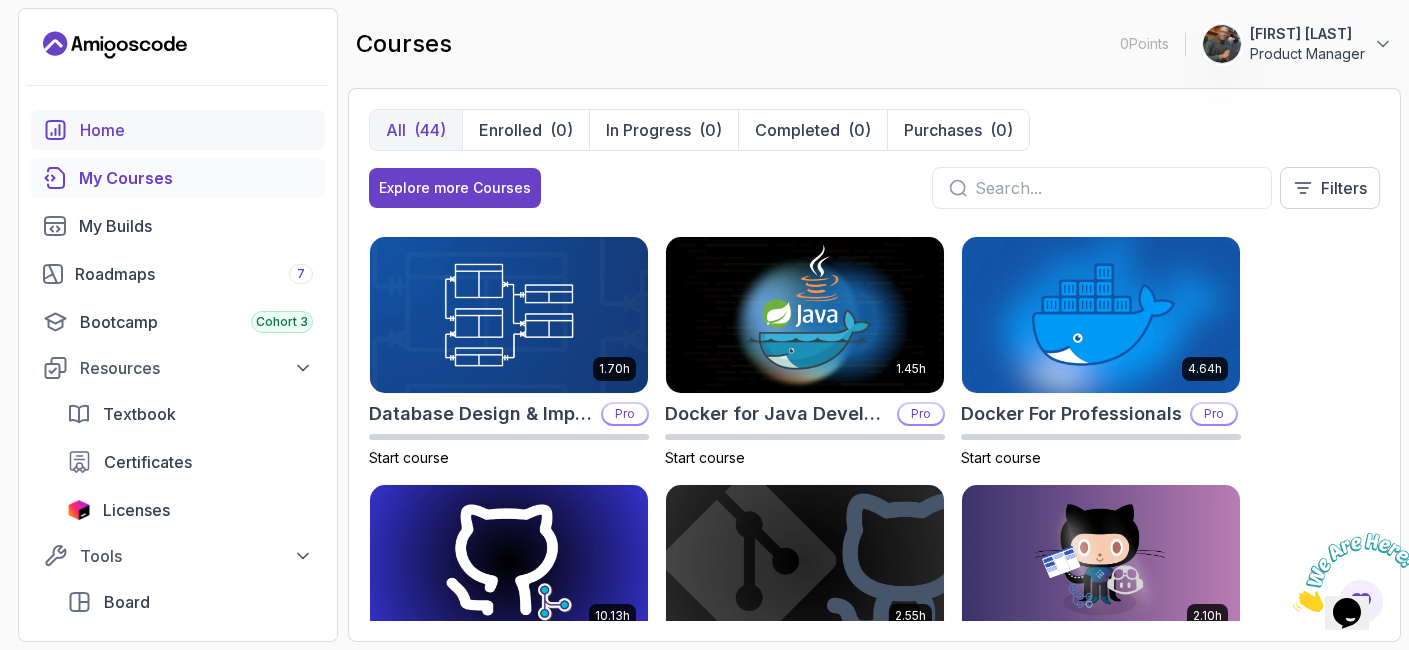 click on "Home" at bounding box center (178, 130) 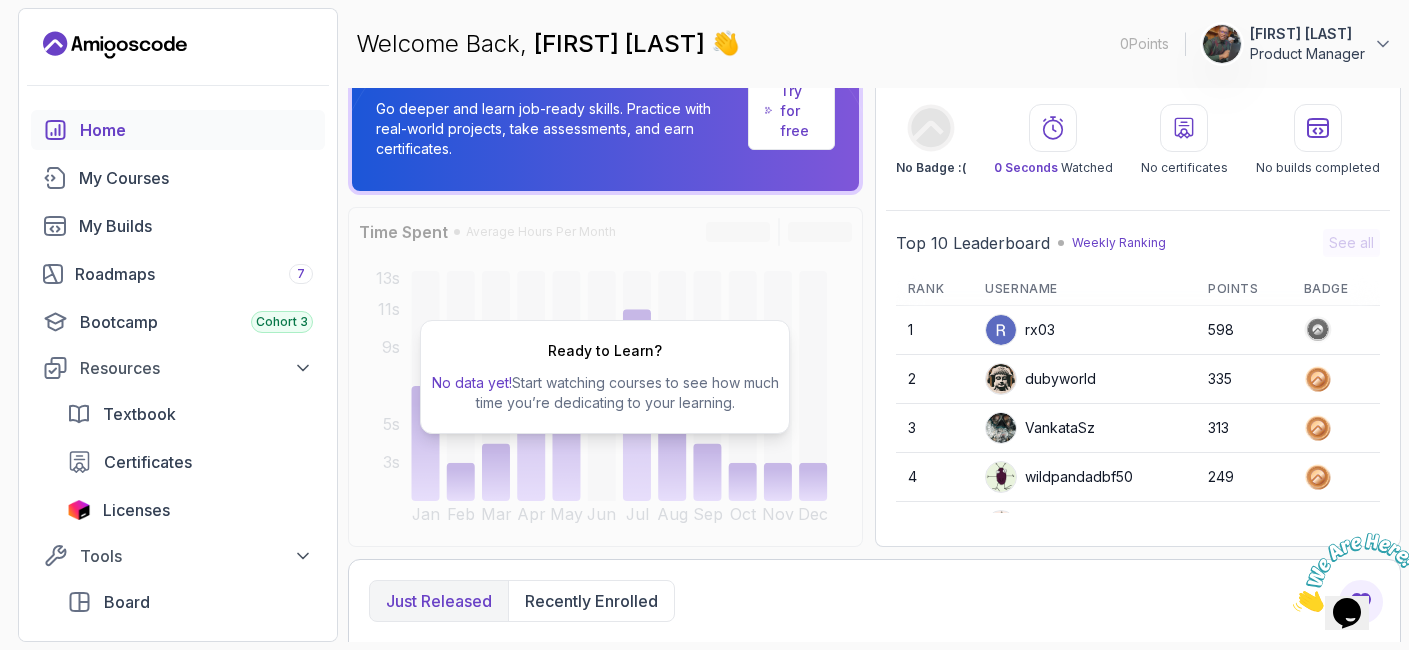 scroll, scrollTop: 0, scrollLeft: 0, axis: both 